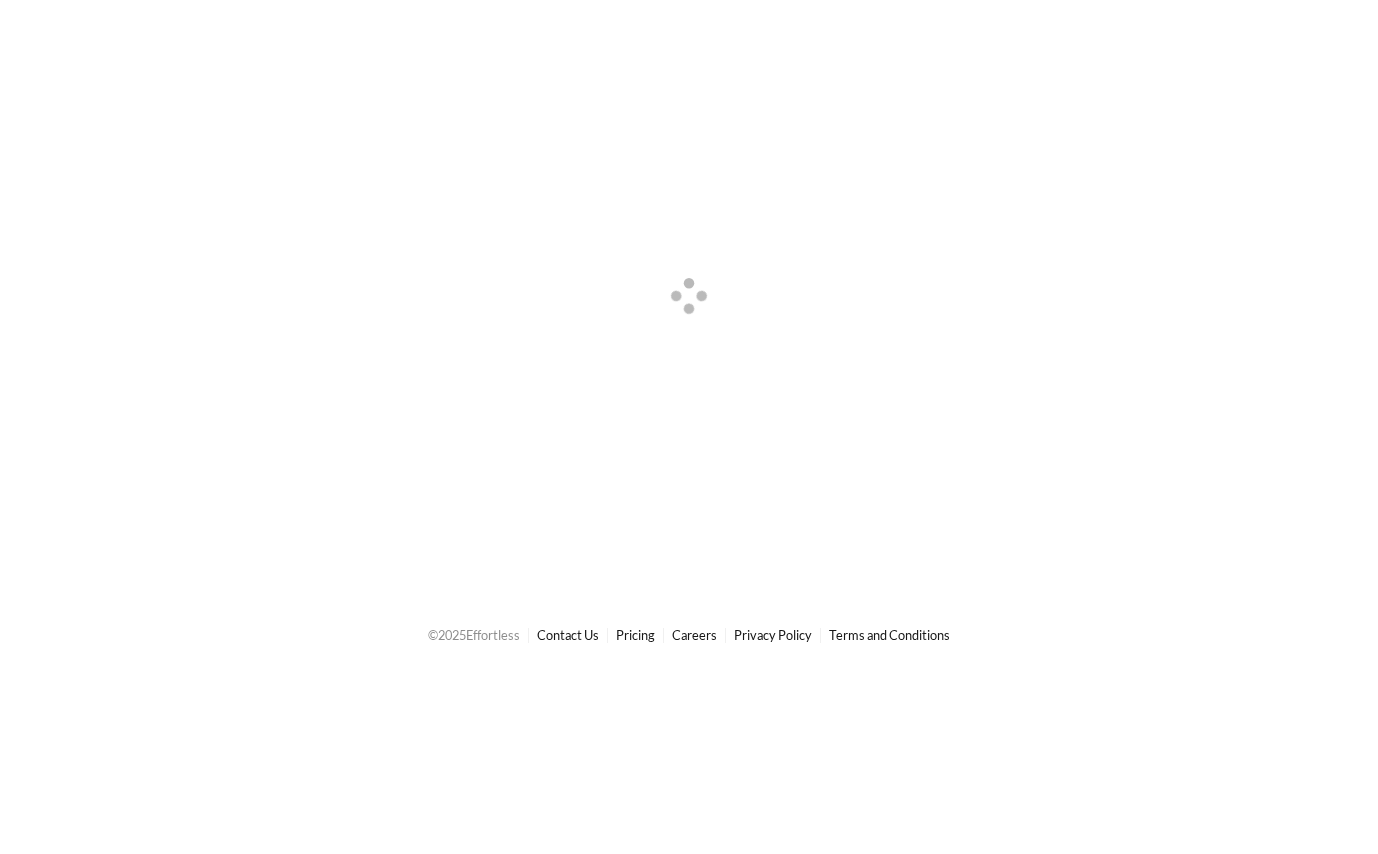 scroll, scrollTop: 0, scrollLeft: 0, axis: both 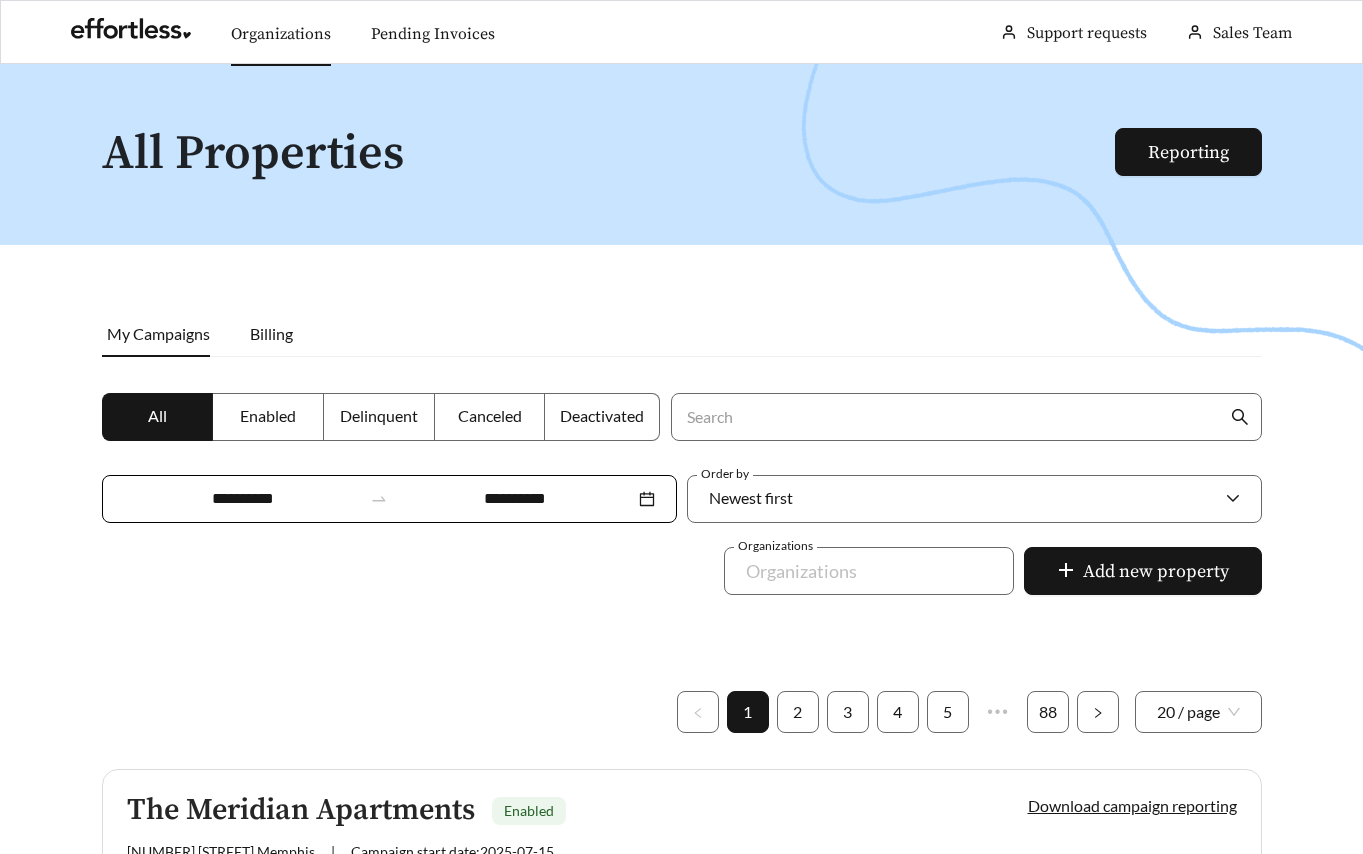 click on "Organizations" at bounding box center [281, 34] 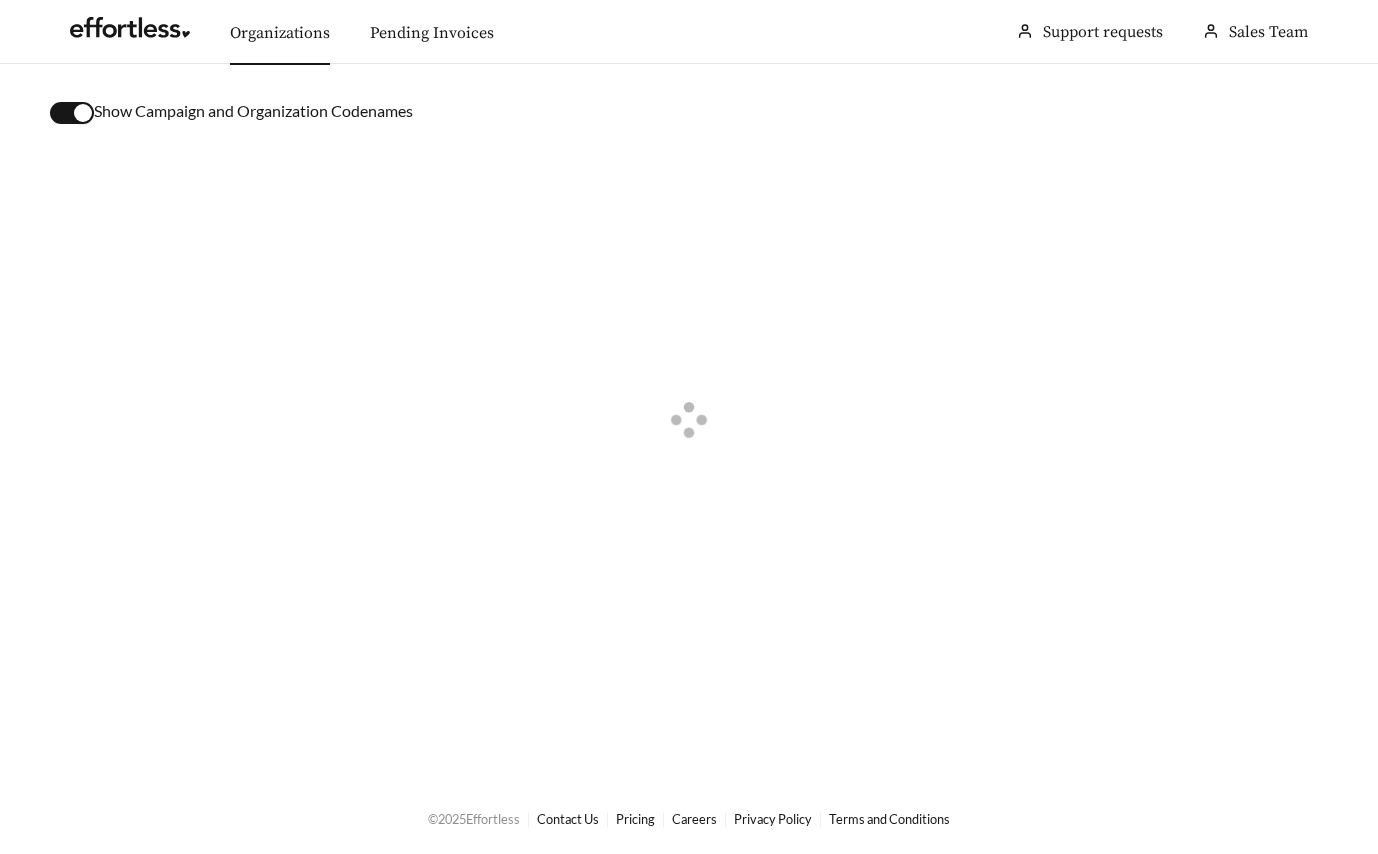 click at bounding box center (83, 113) 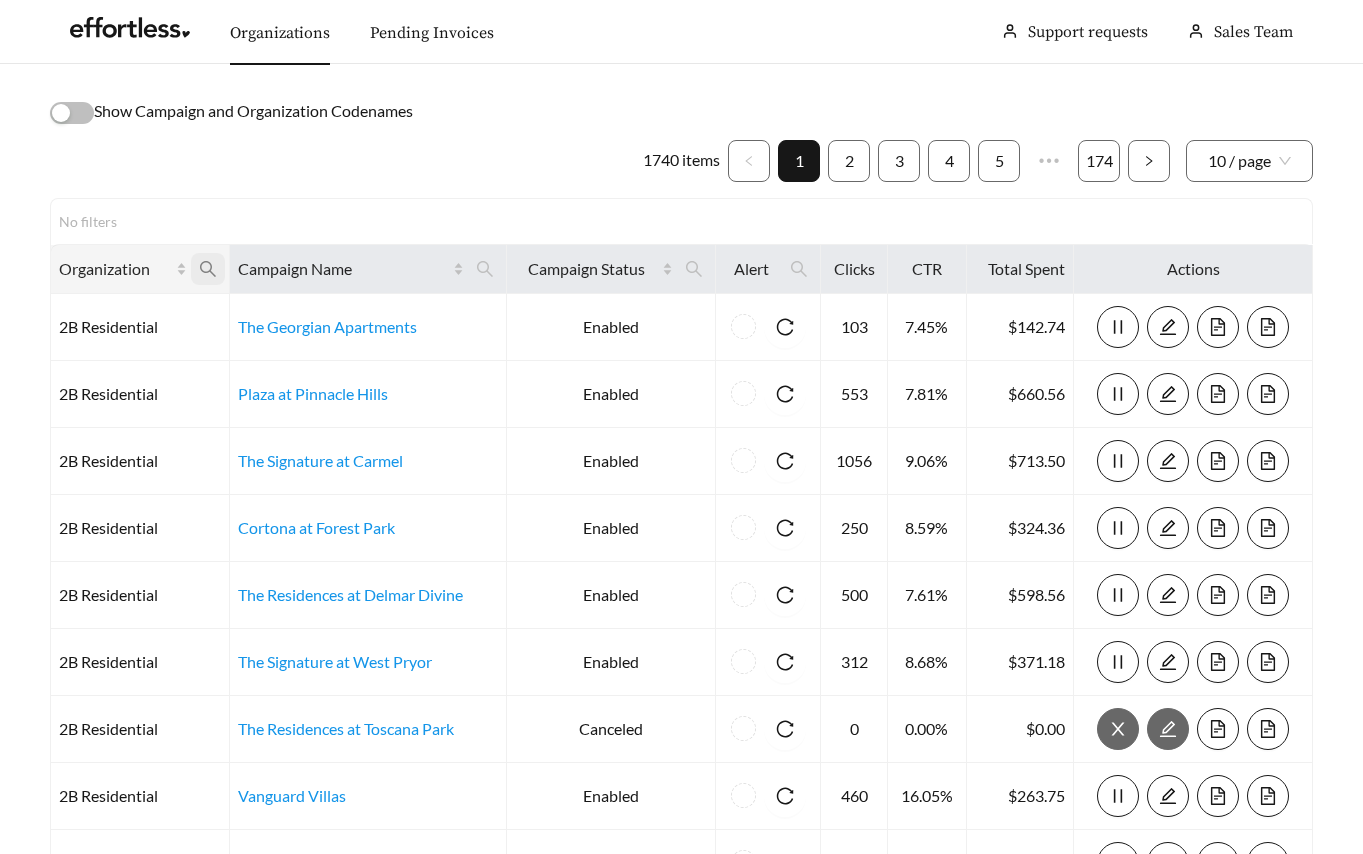 click 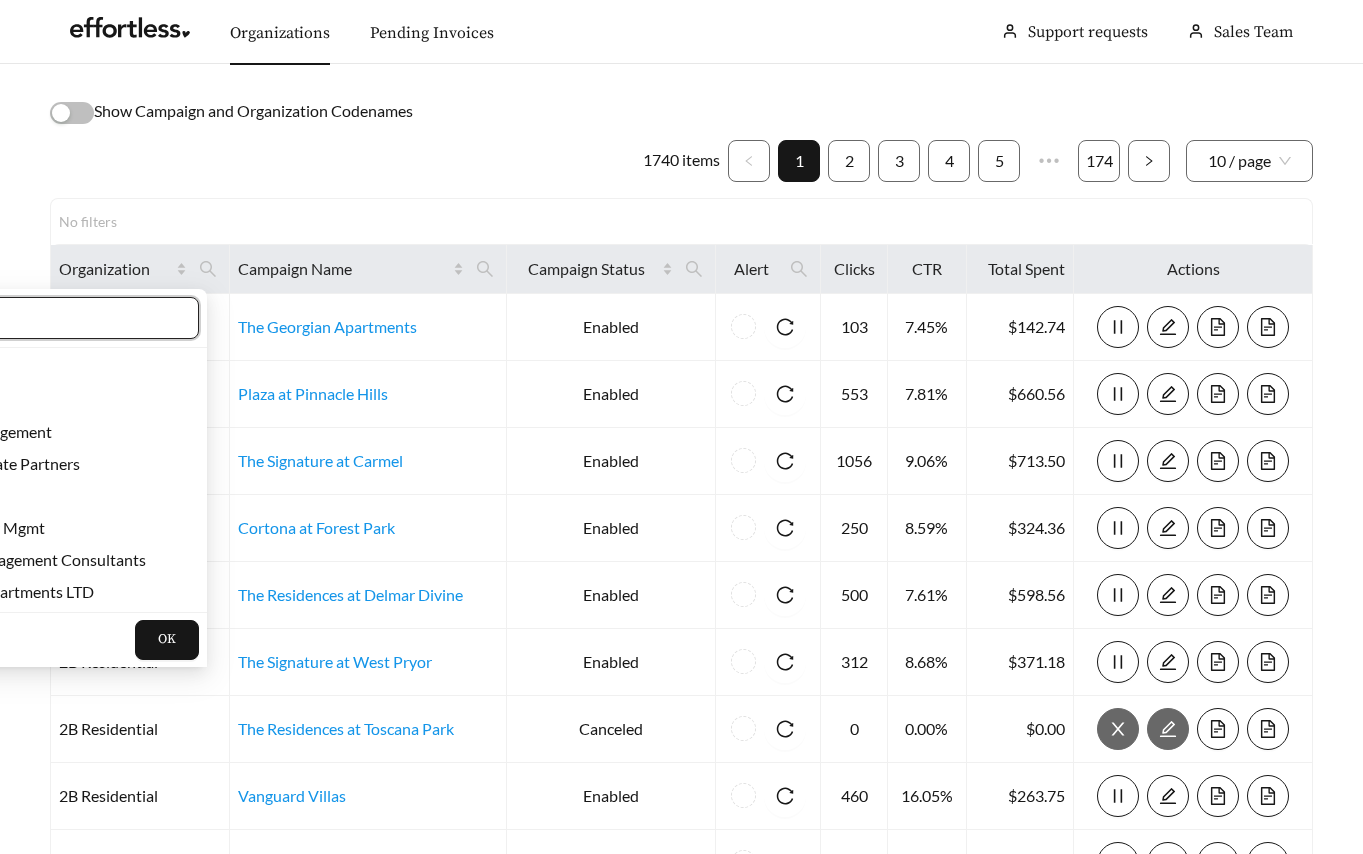 click at bounding box center (34, 318) 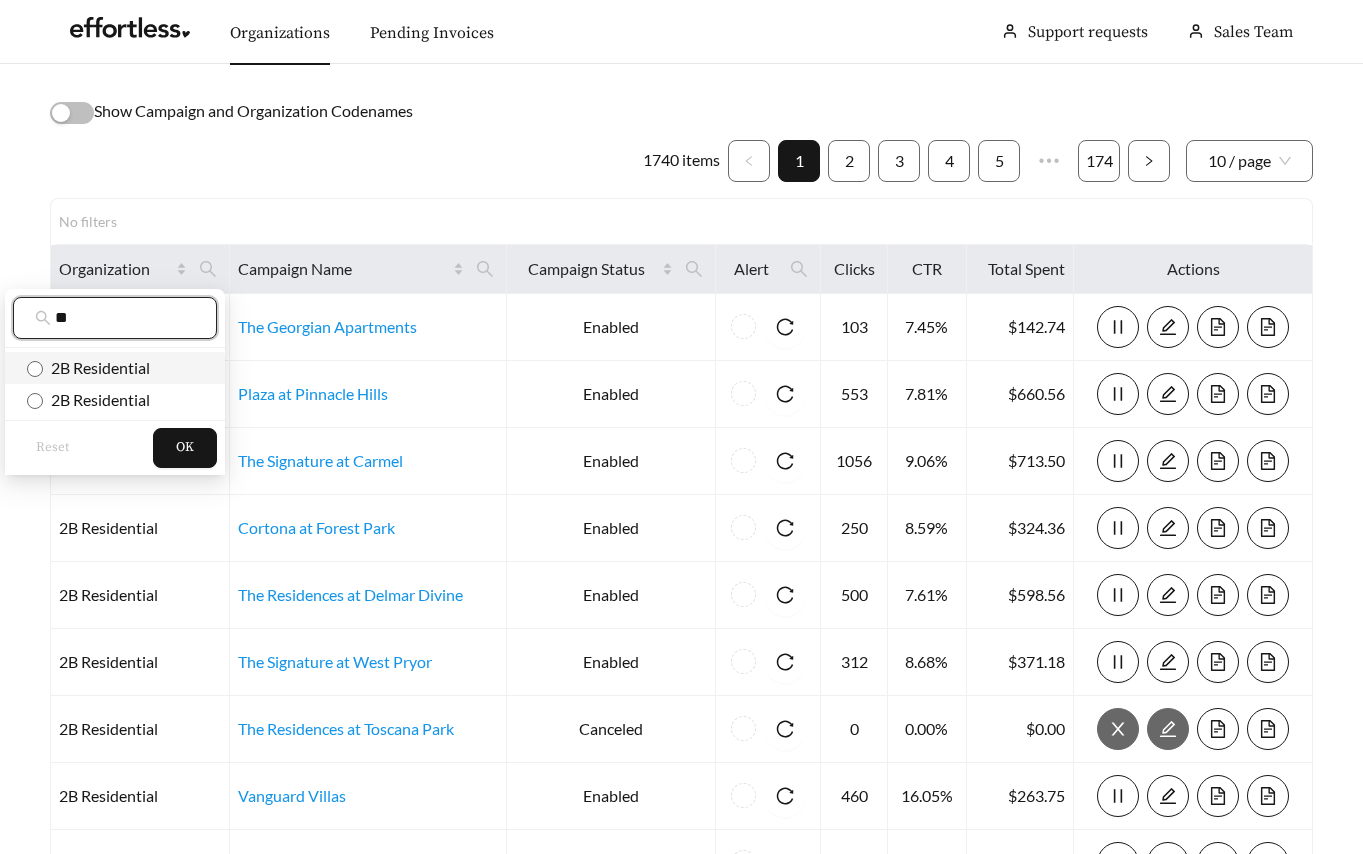 type on "**" 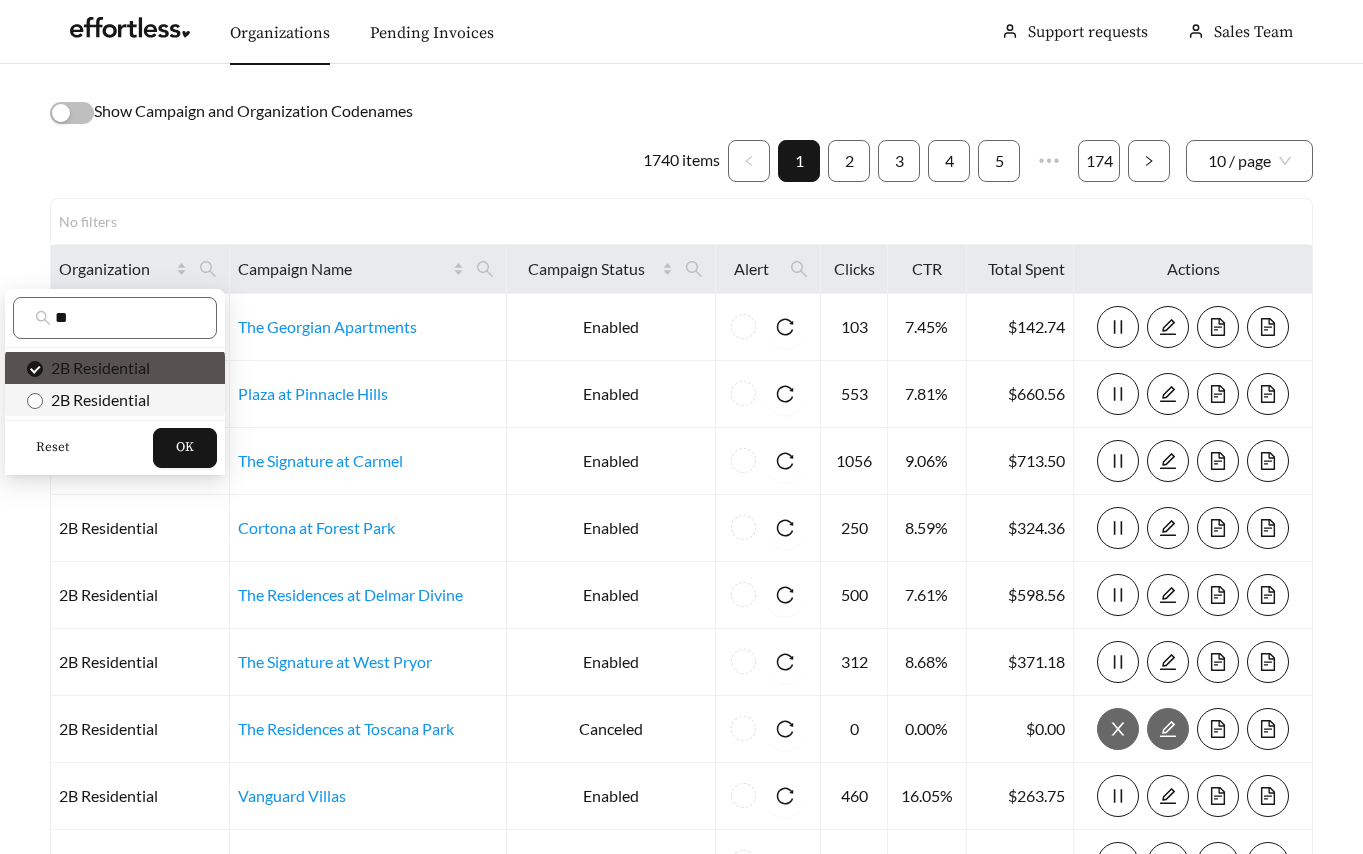 click on "2B Residential" at bounding box center (96, 399) 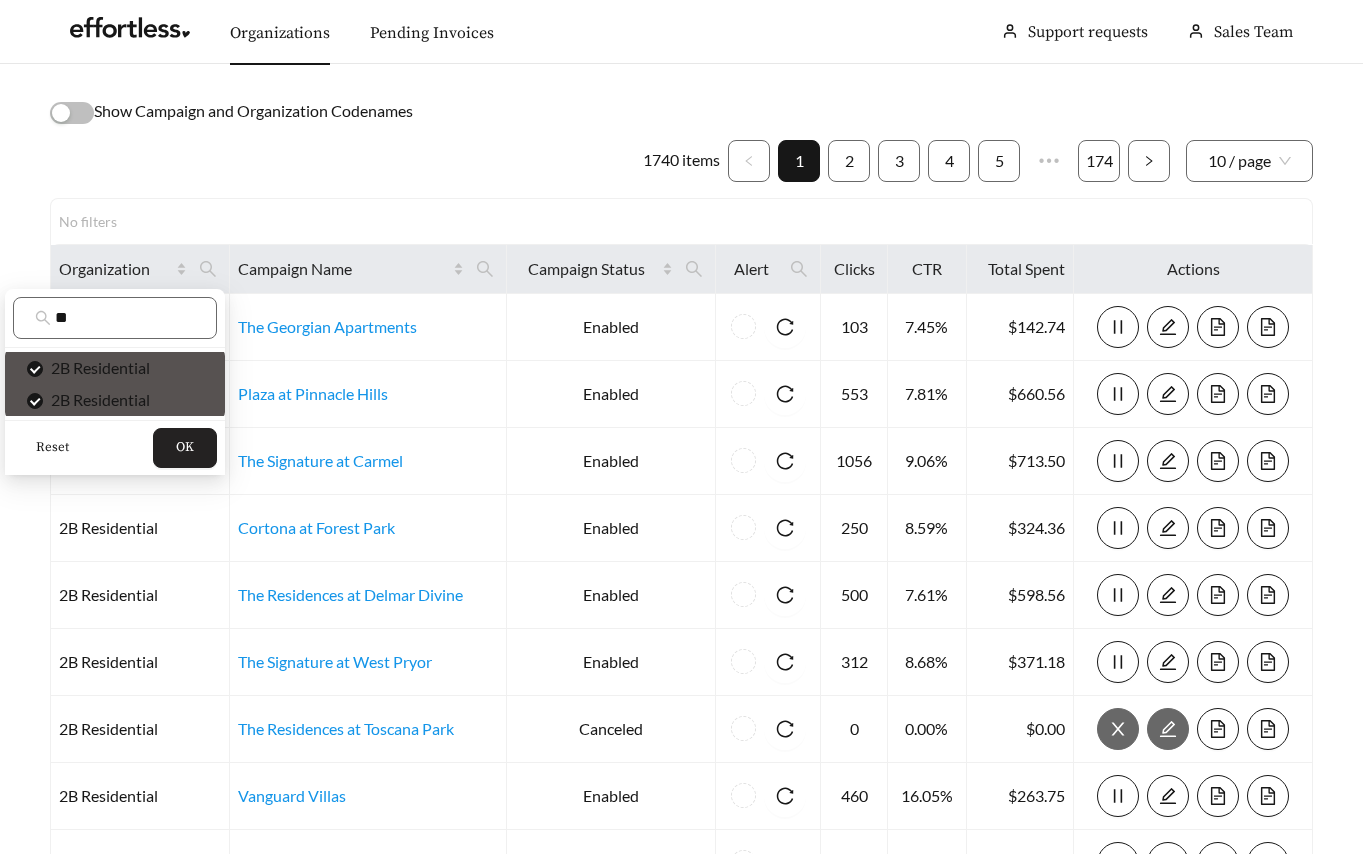 click on "OK" at bounding box center (185, 448) 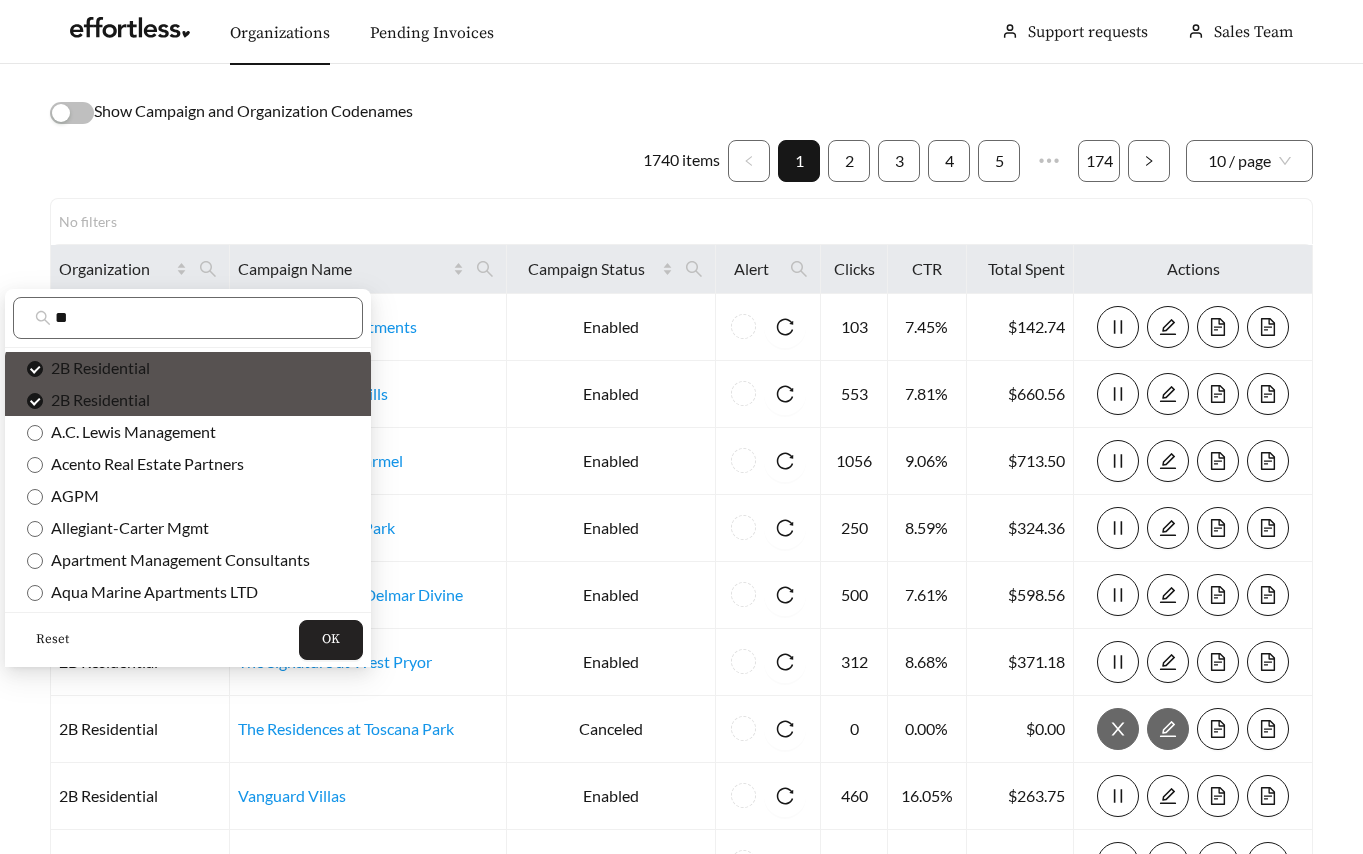 type 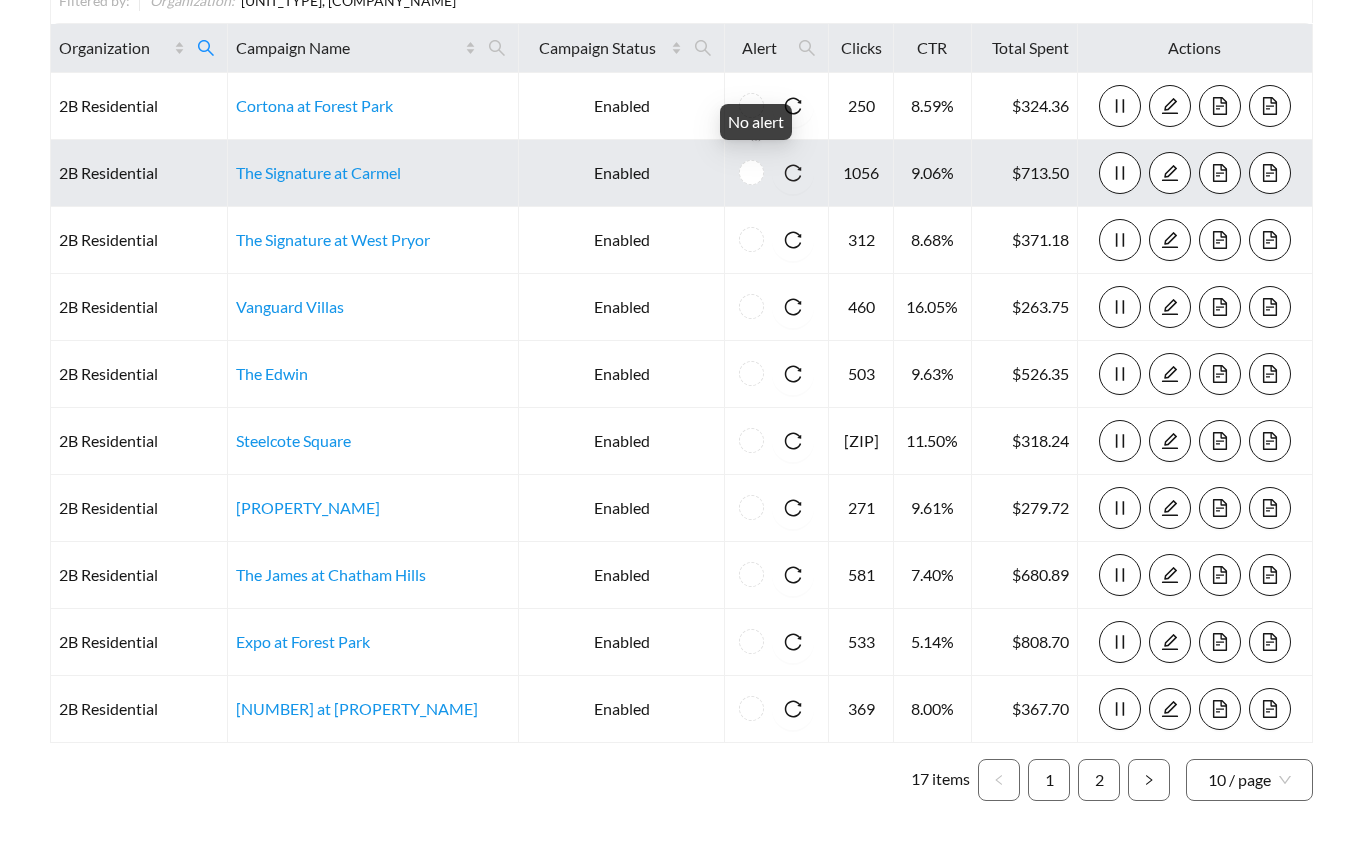 scroll, scrollTop: 291, scrollLeft: 0, axis: vertical 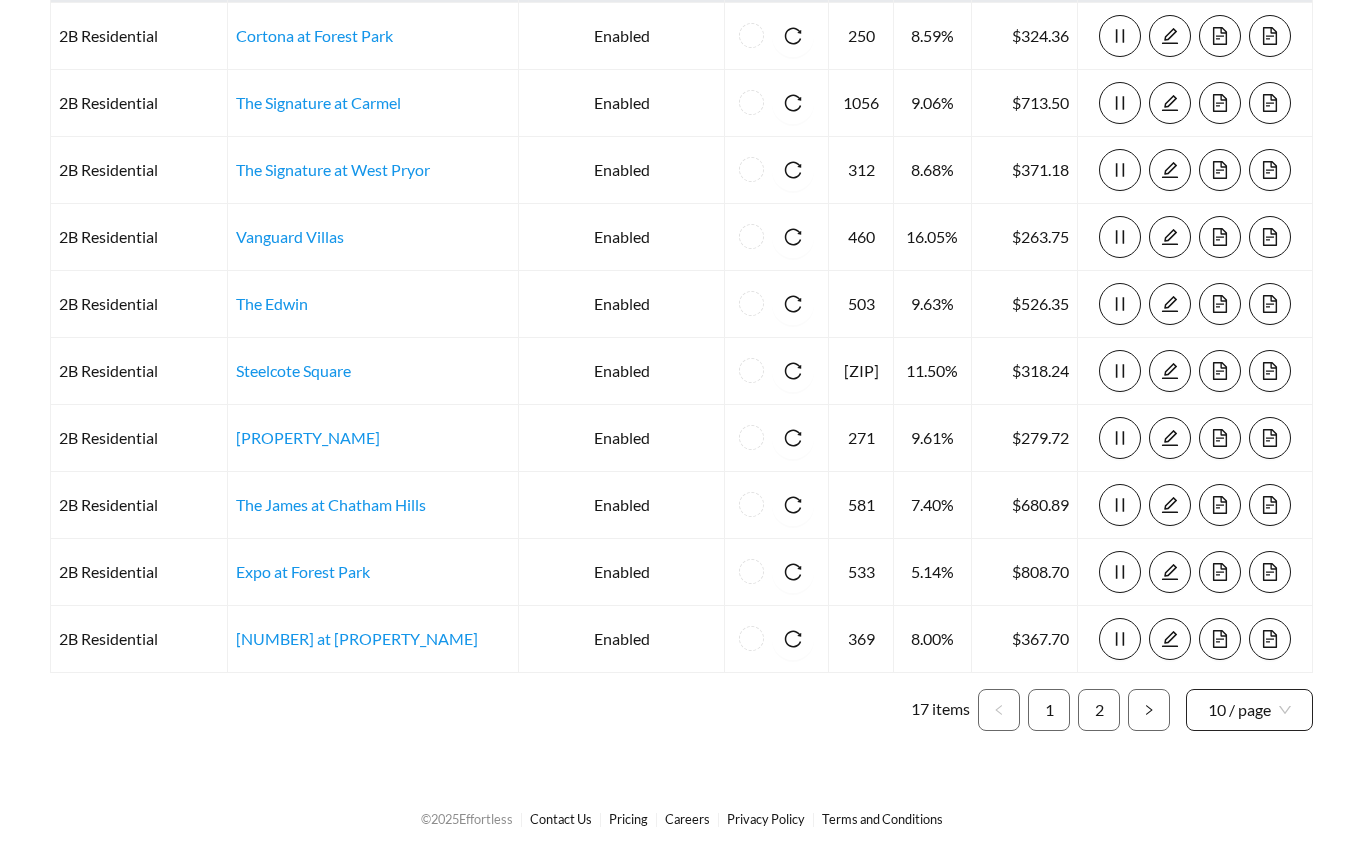 click on "10 / page" at bounding box center (1249, 710) 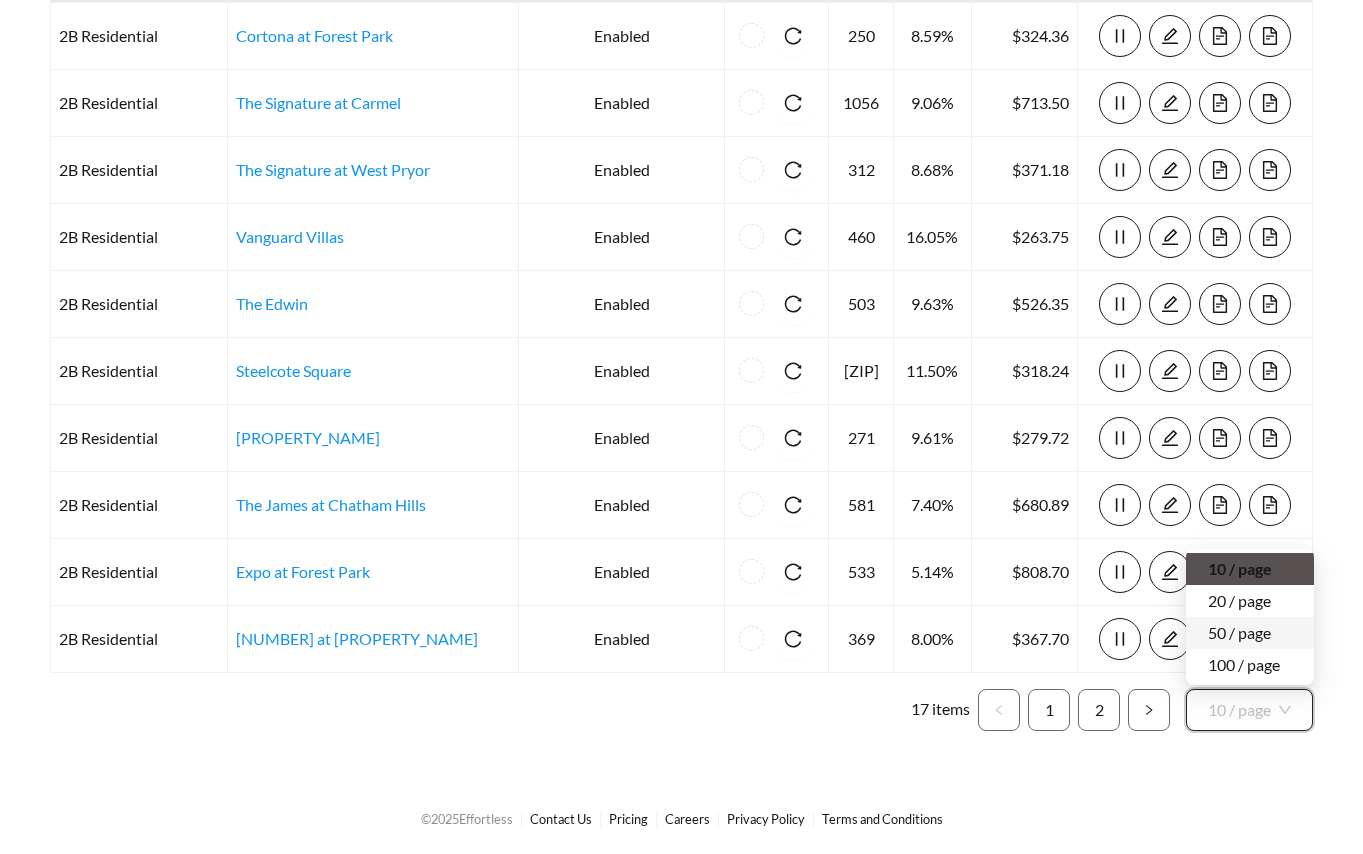 click on "50 / page" at bounding box center [1250, 633] 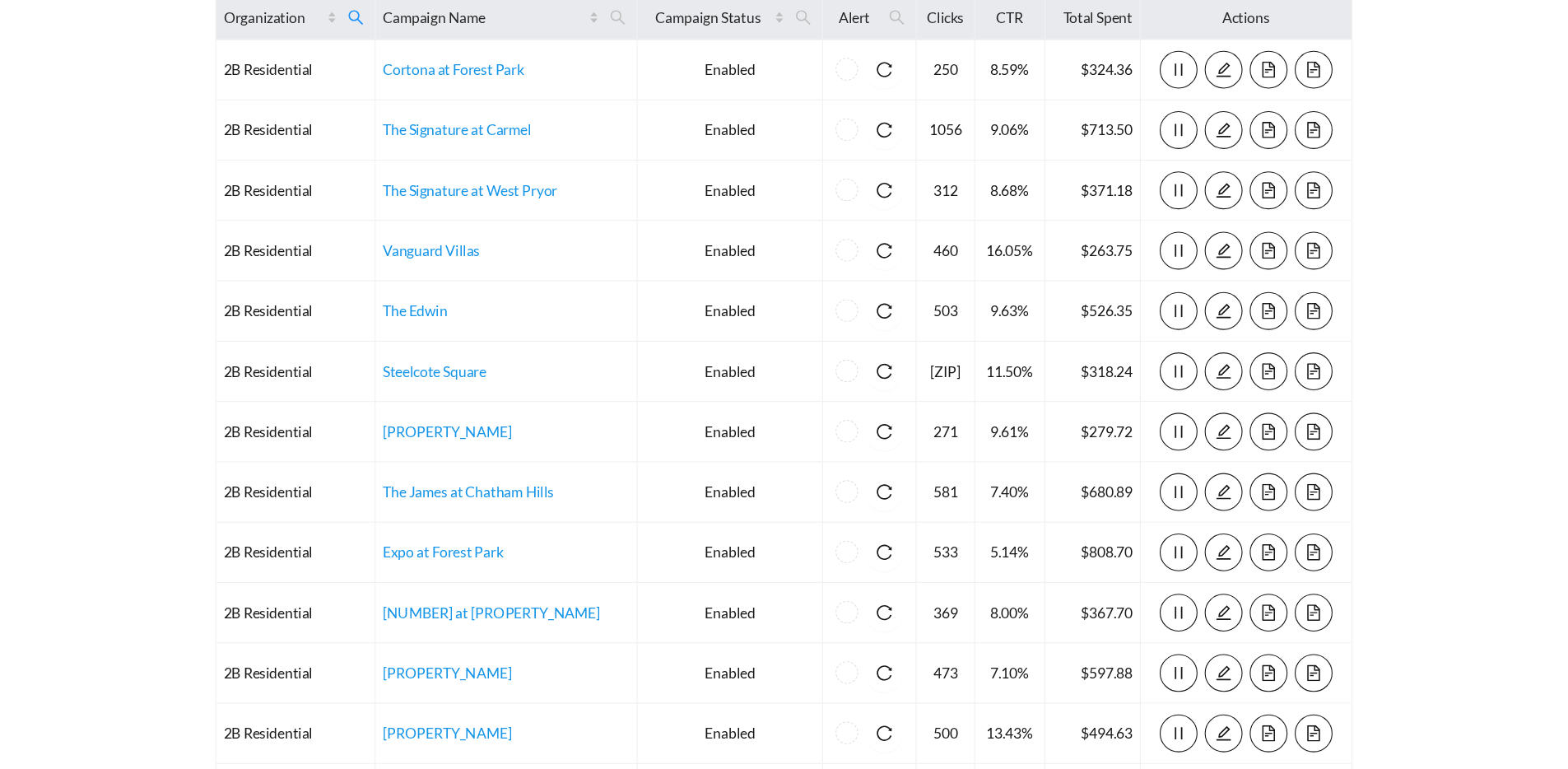 scroll, scrollTop: 0, scrollLeft: 0, axis: both 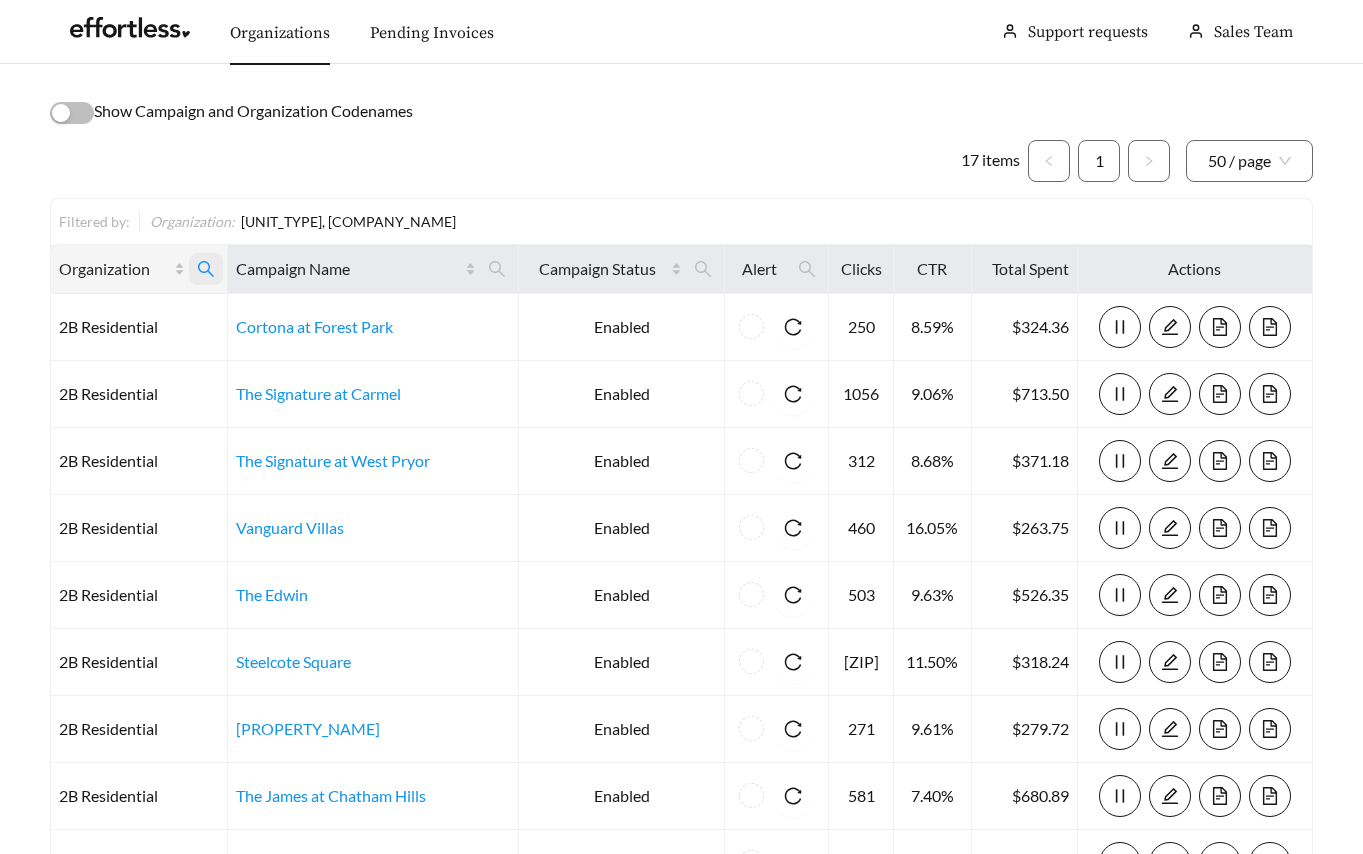 click 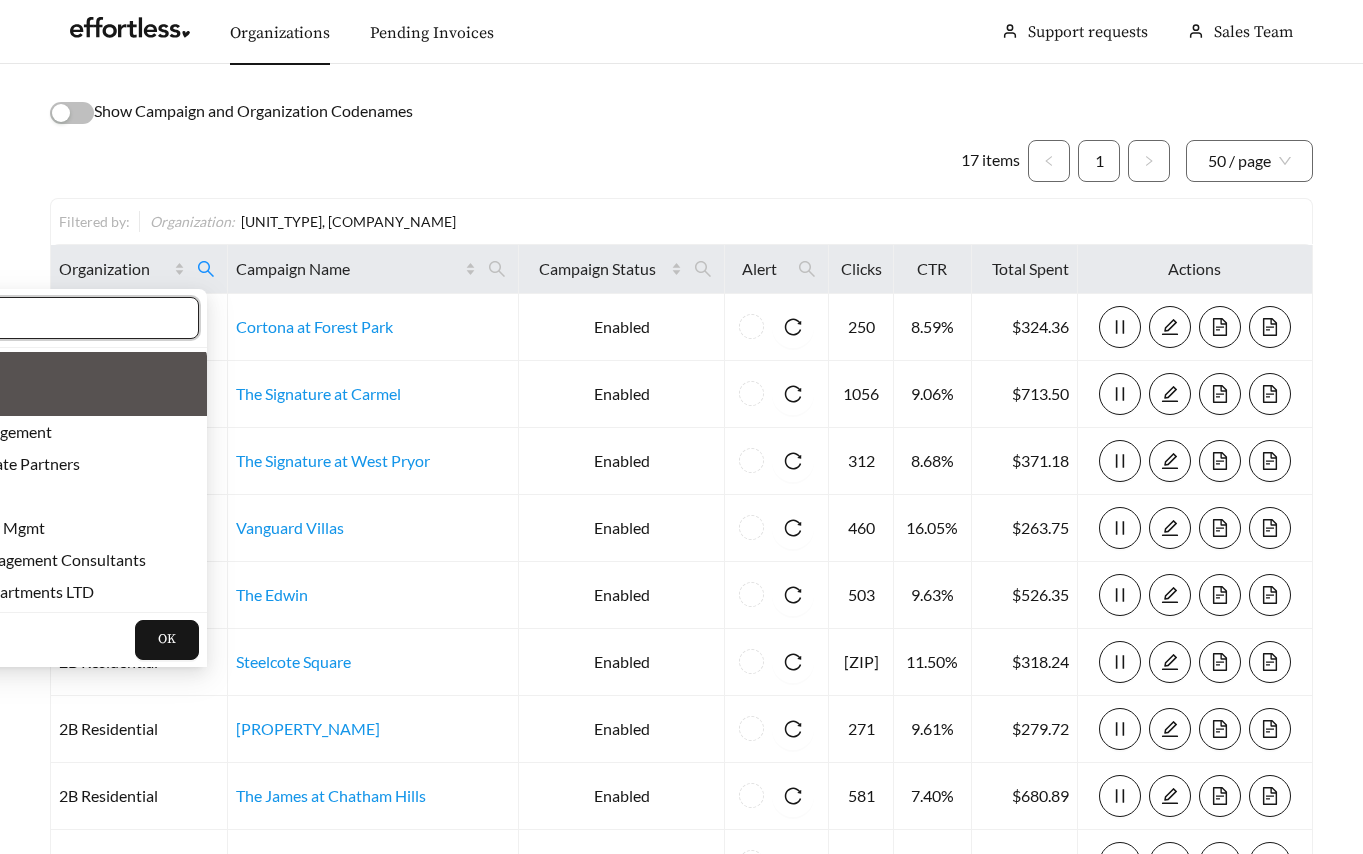 click at bounding box center (34, 318) 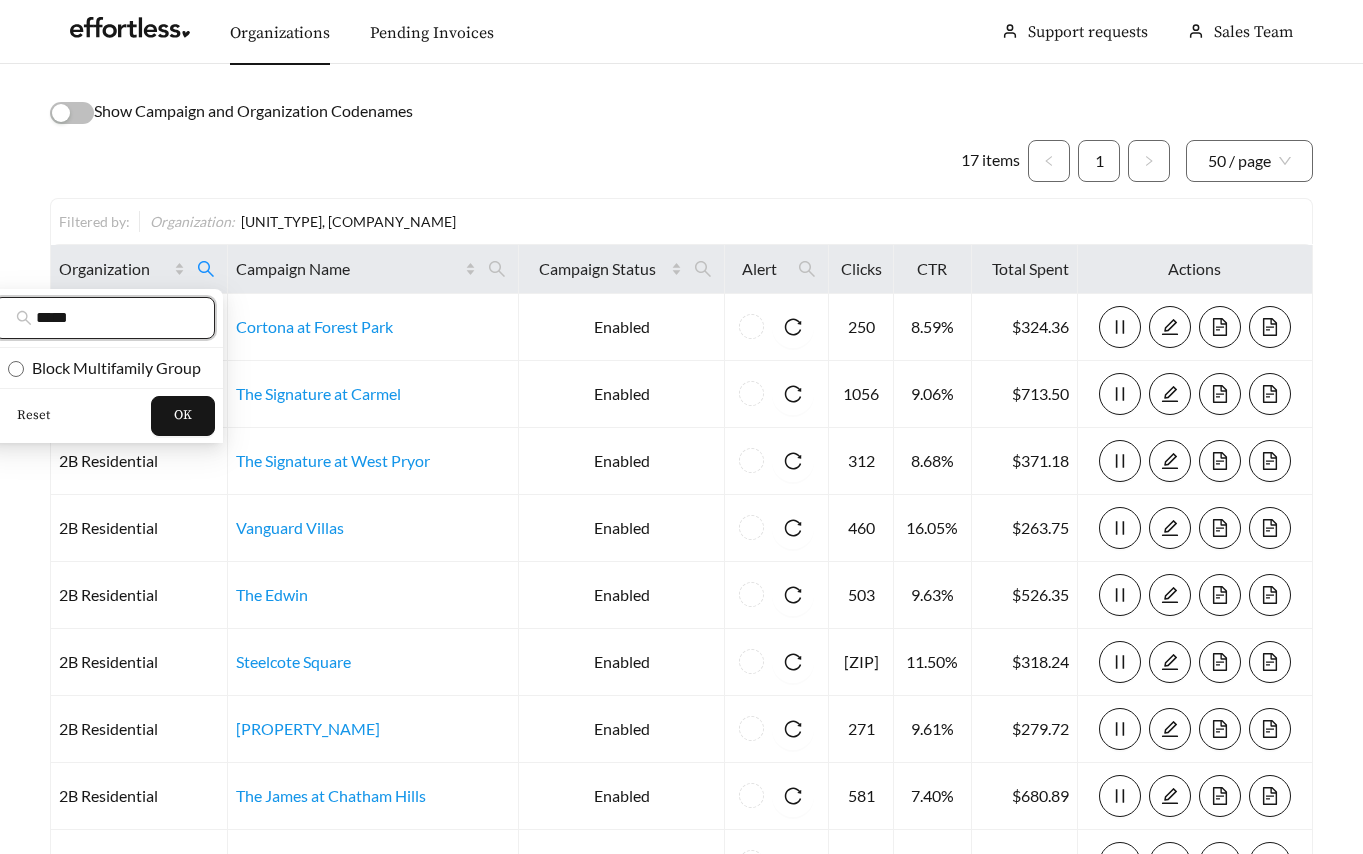 type on "*****" 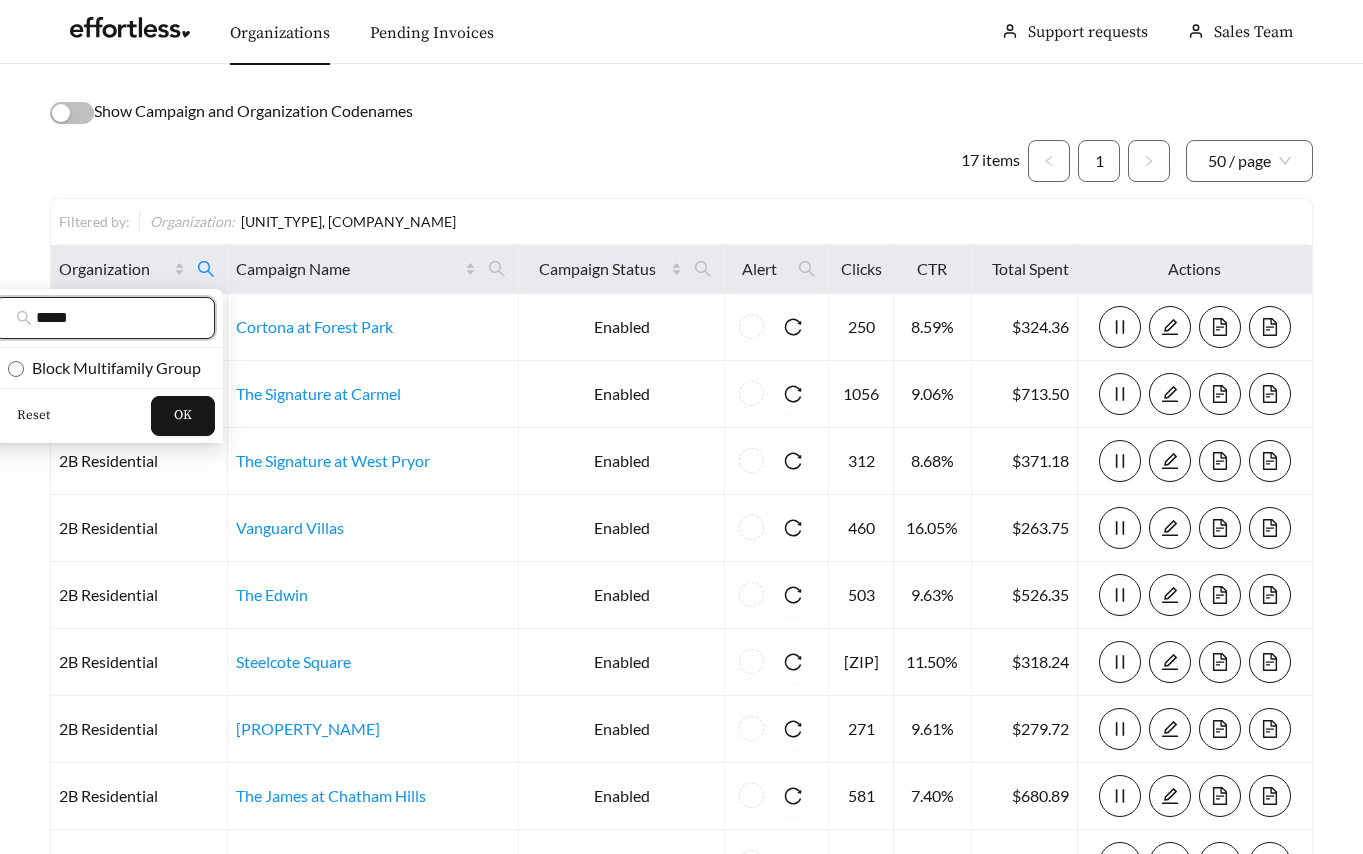 click on "Reset" at bounding box center (33, 416) 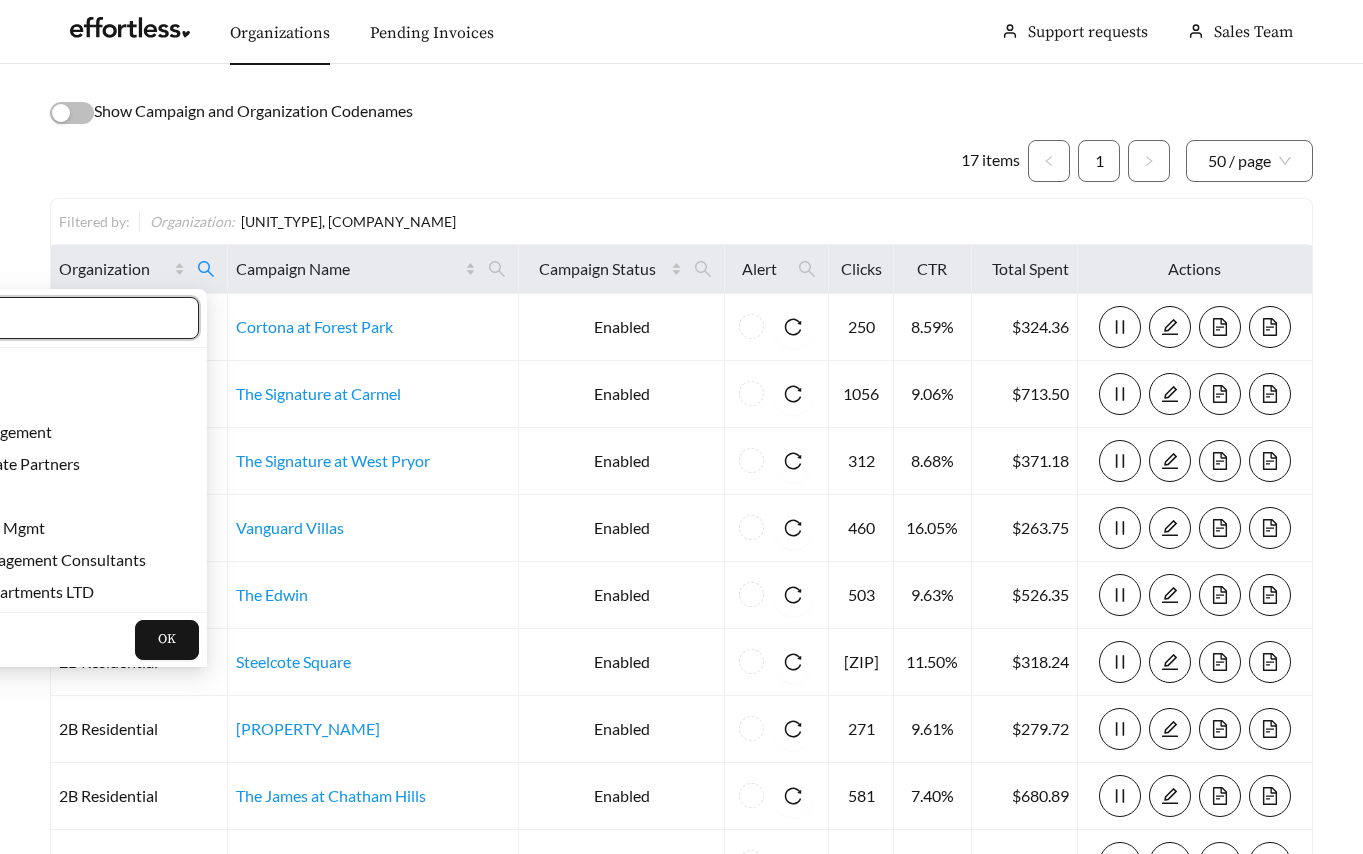 click at bounding box center [34, 318] 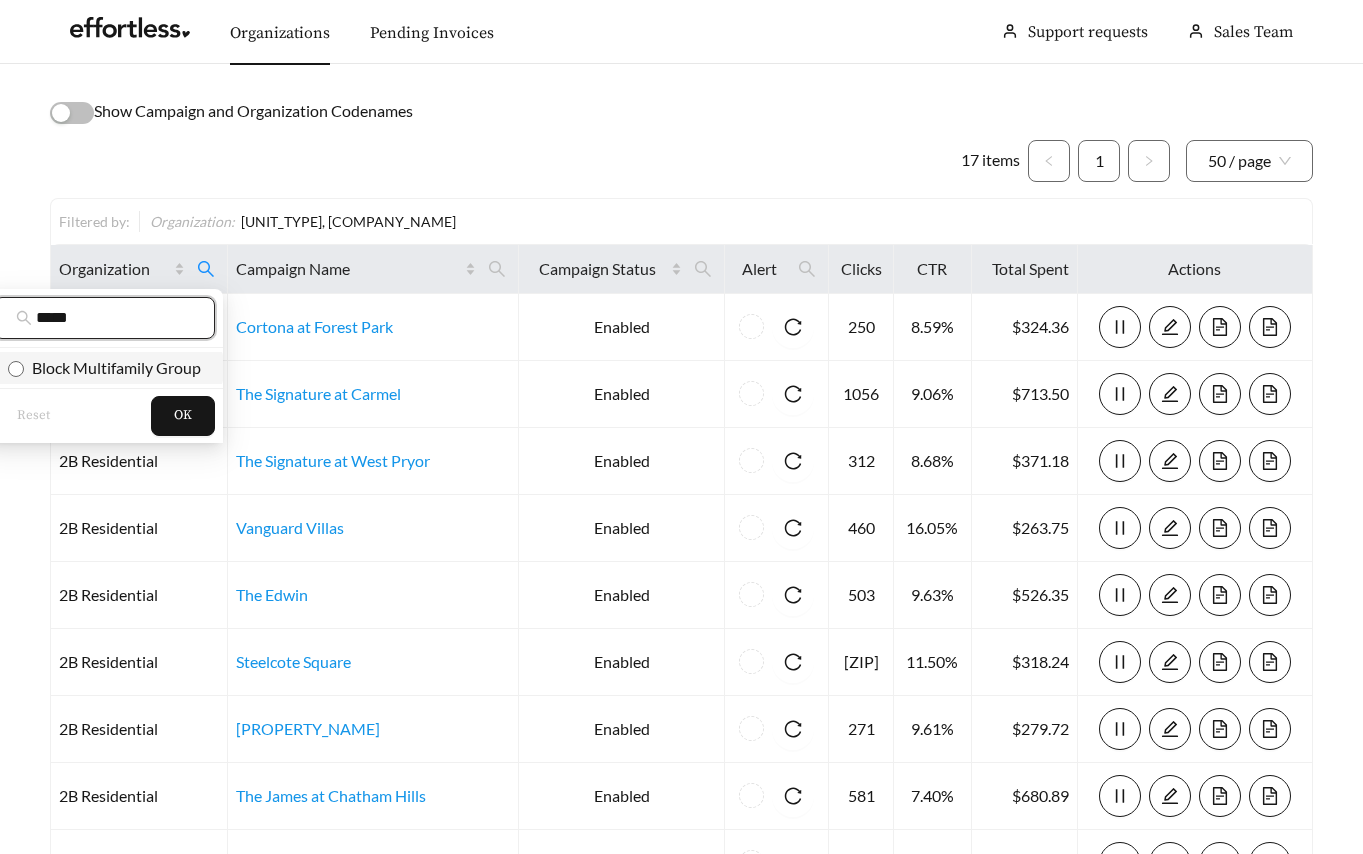 type on "*****" 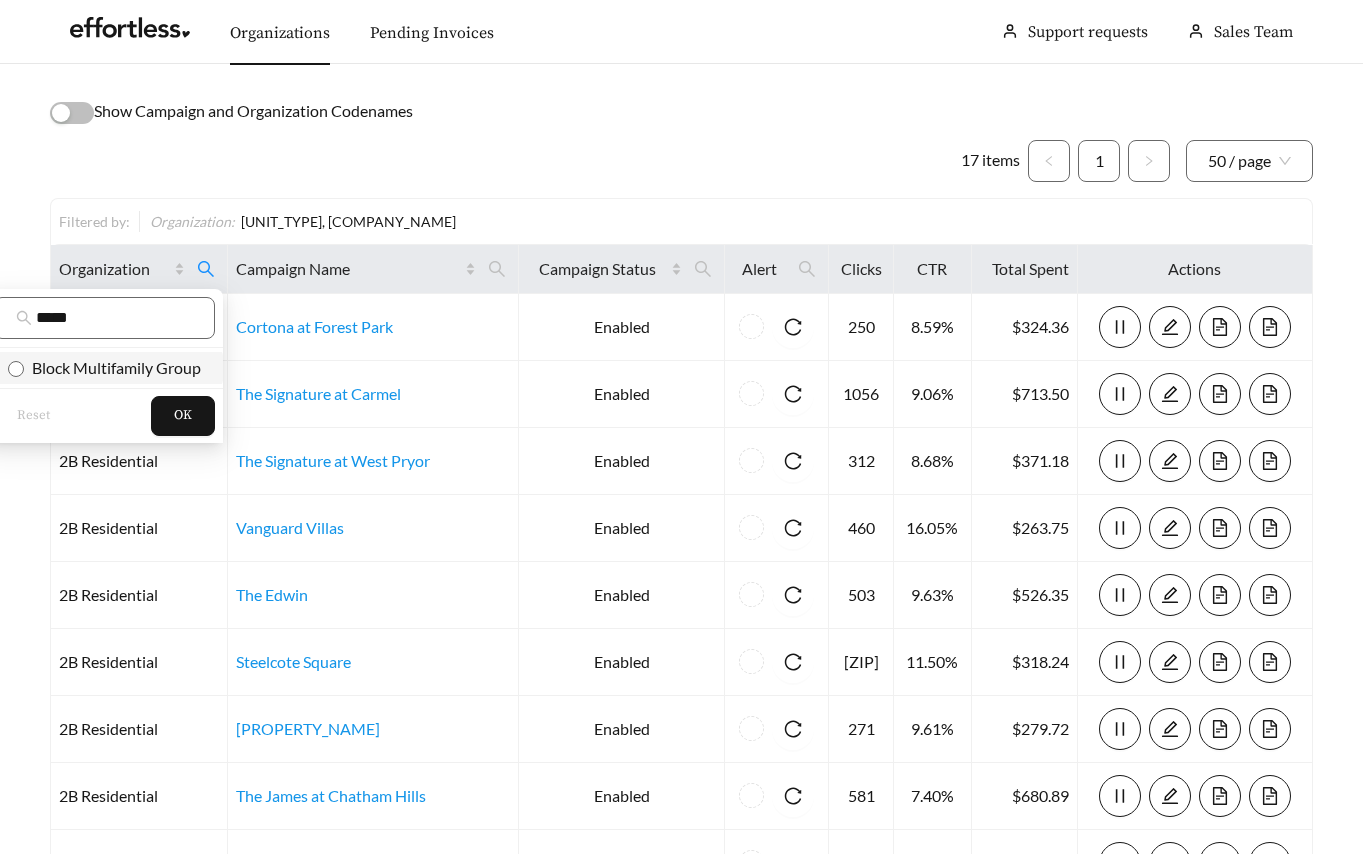 click on "Block Multifamily Group" at bounding box center (104, 368) 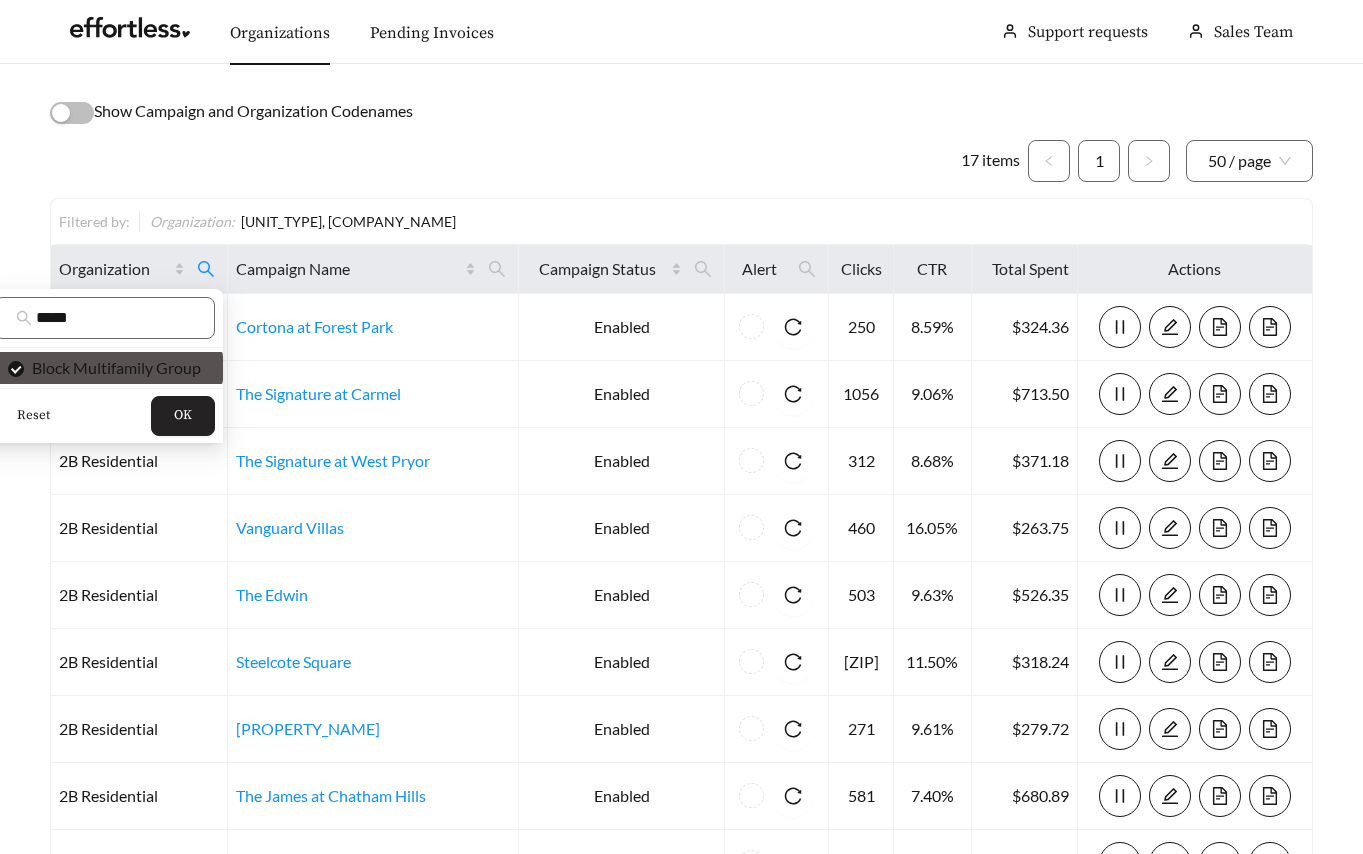 click on "OK" at bounding box center [183, 416] 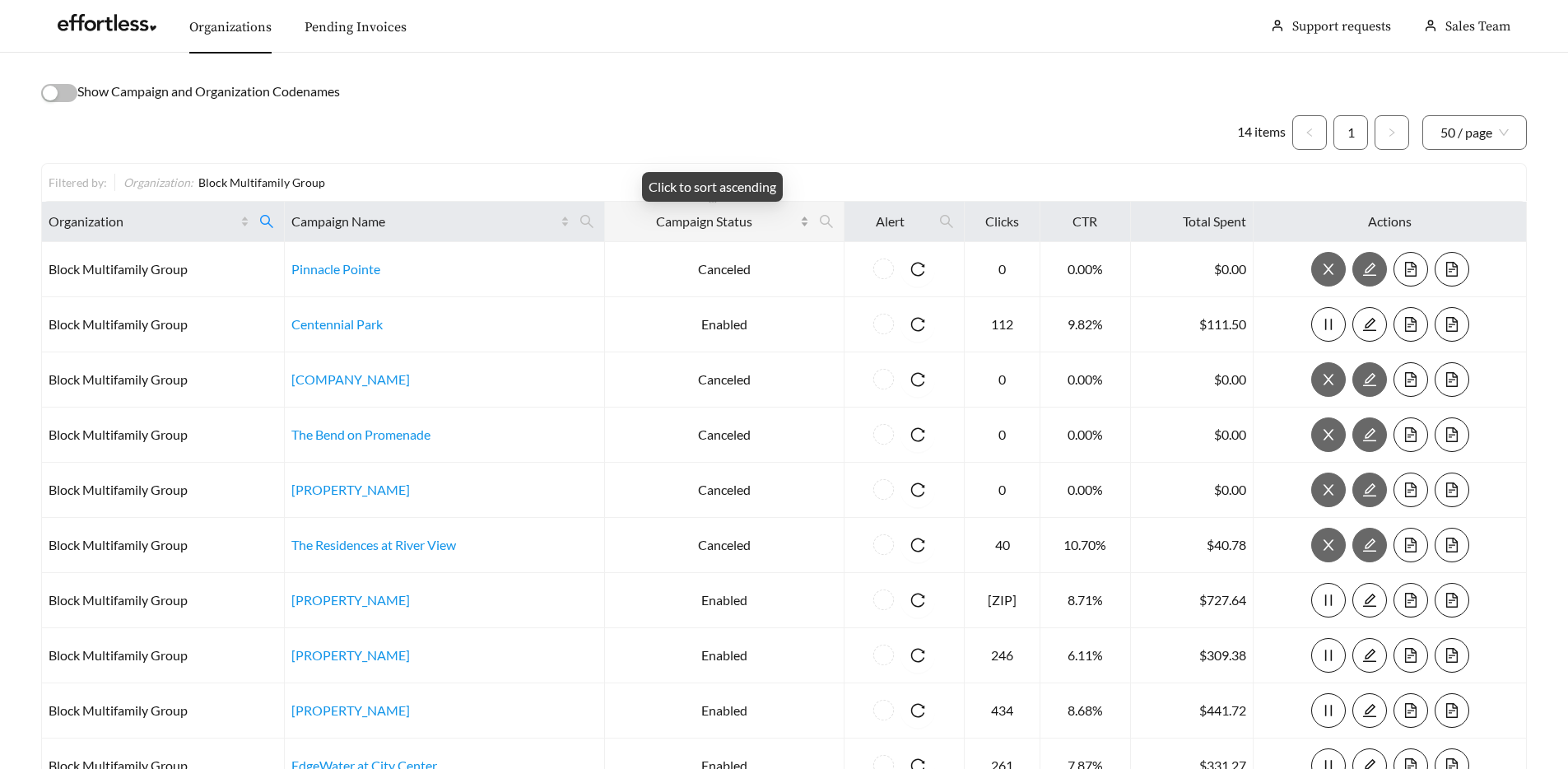 click on "Campaign Status" at bounding box center [704, 221] 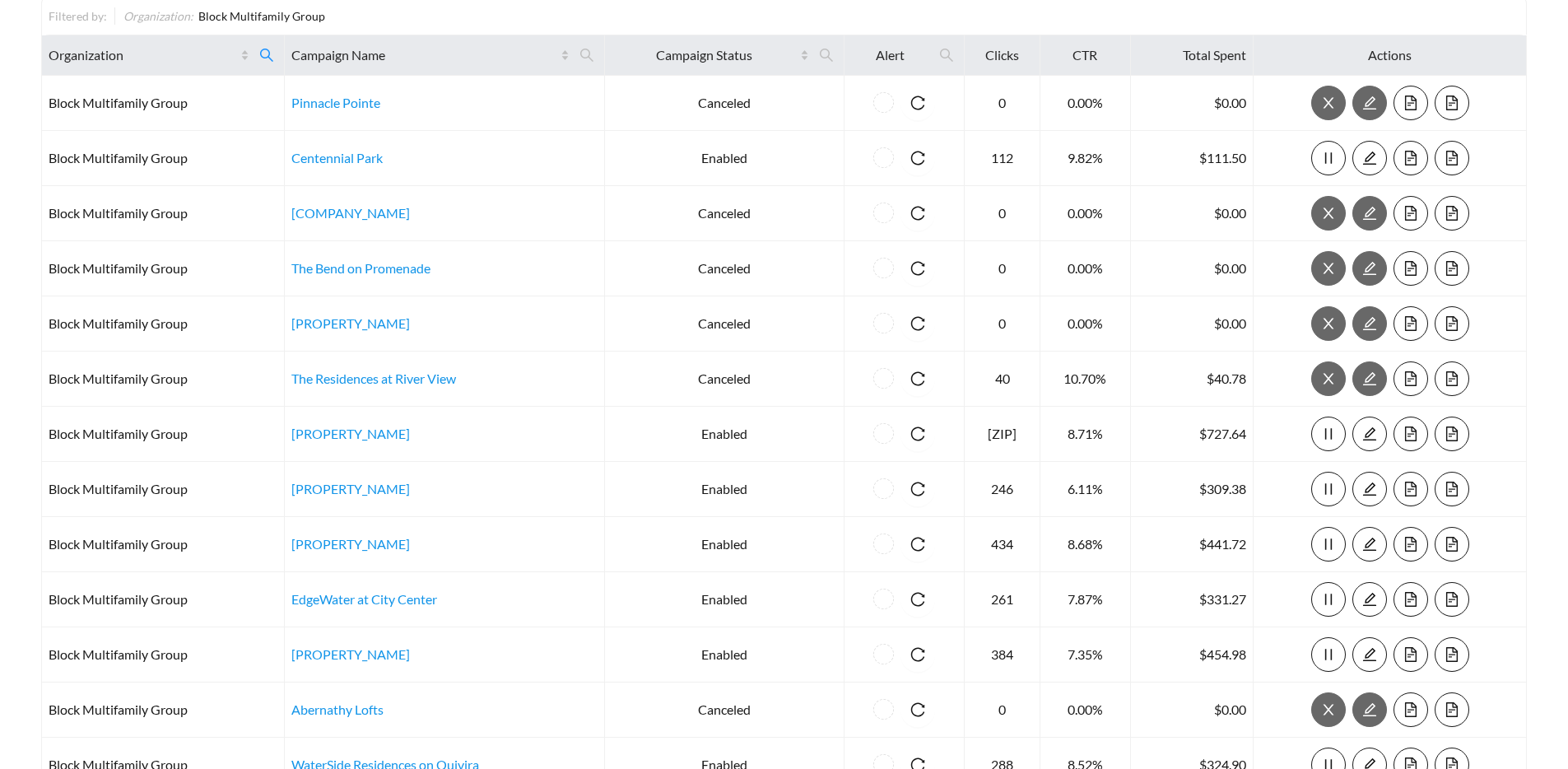 scroll, scrollTop: 0, scrollLeft: 0, axis: both 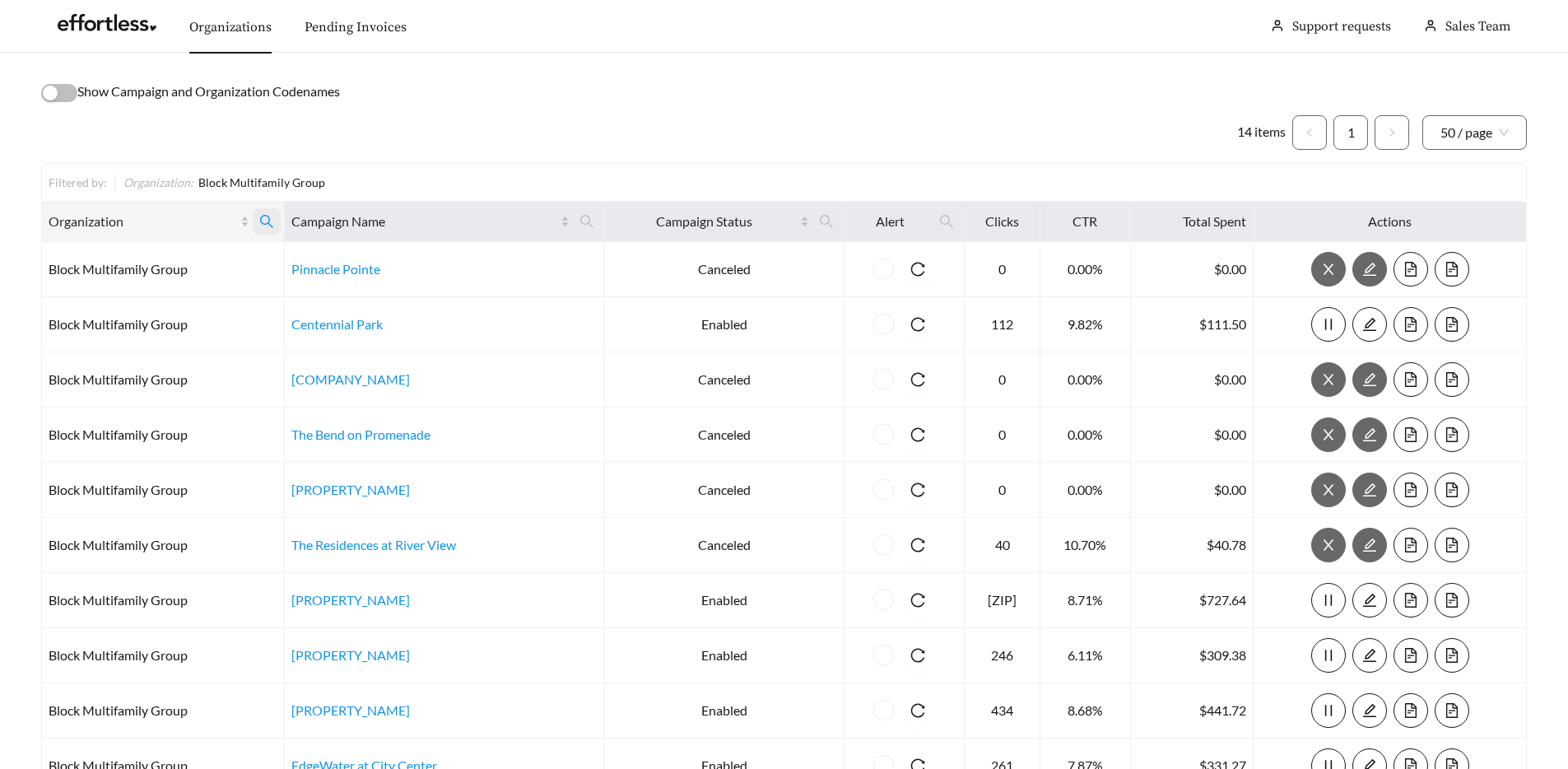 click 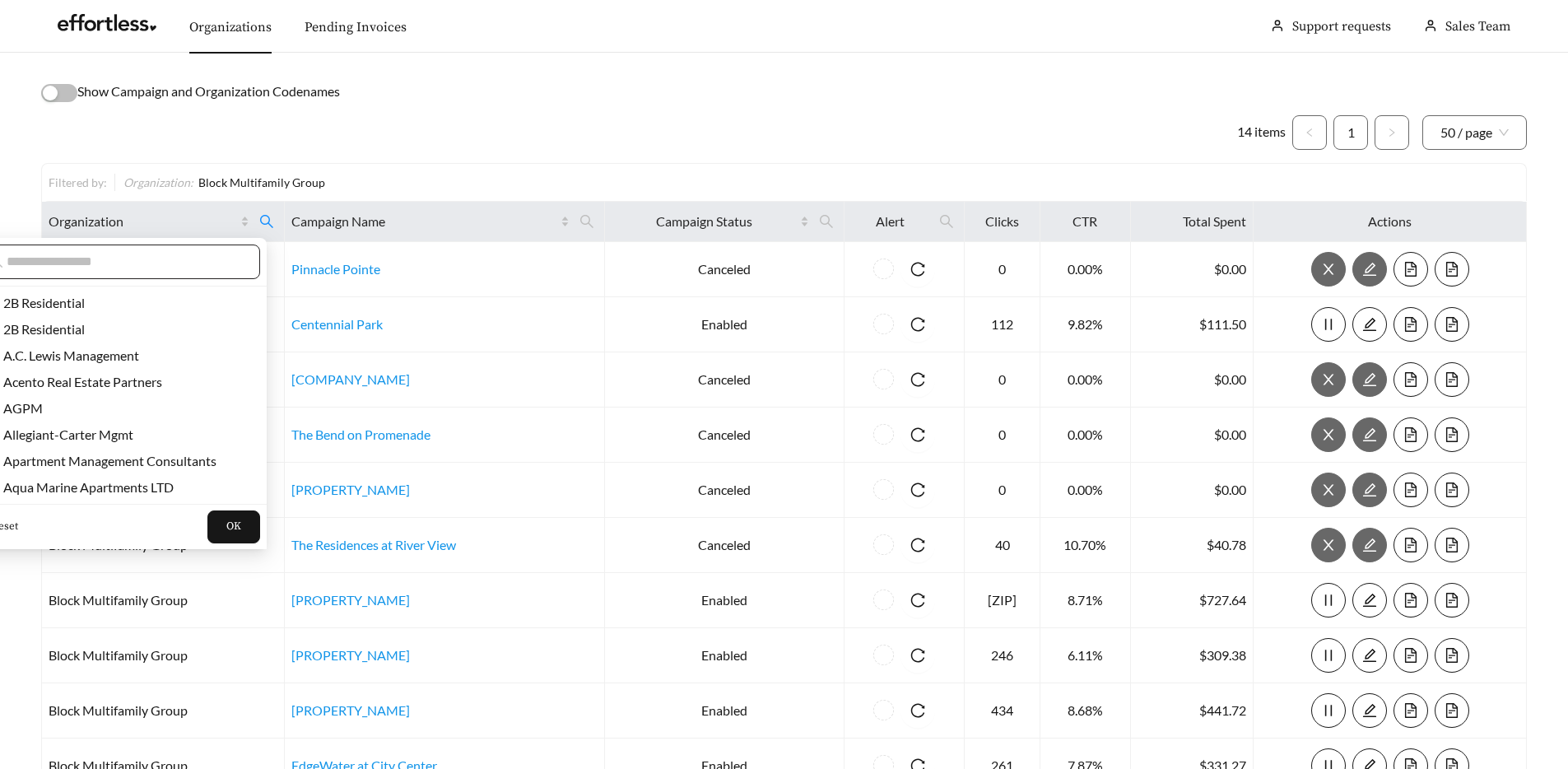 click at bounding box center [124, 262] 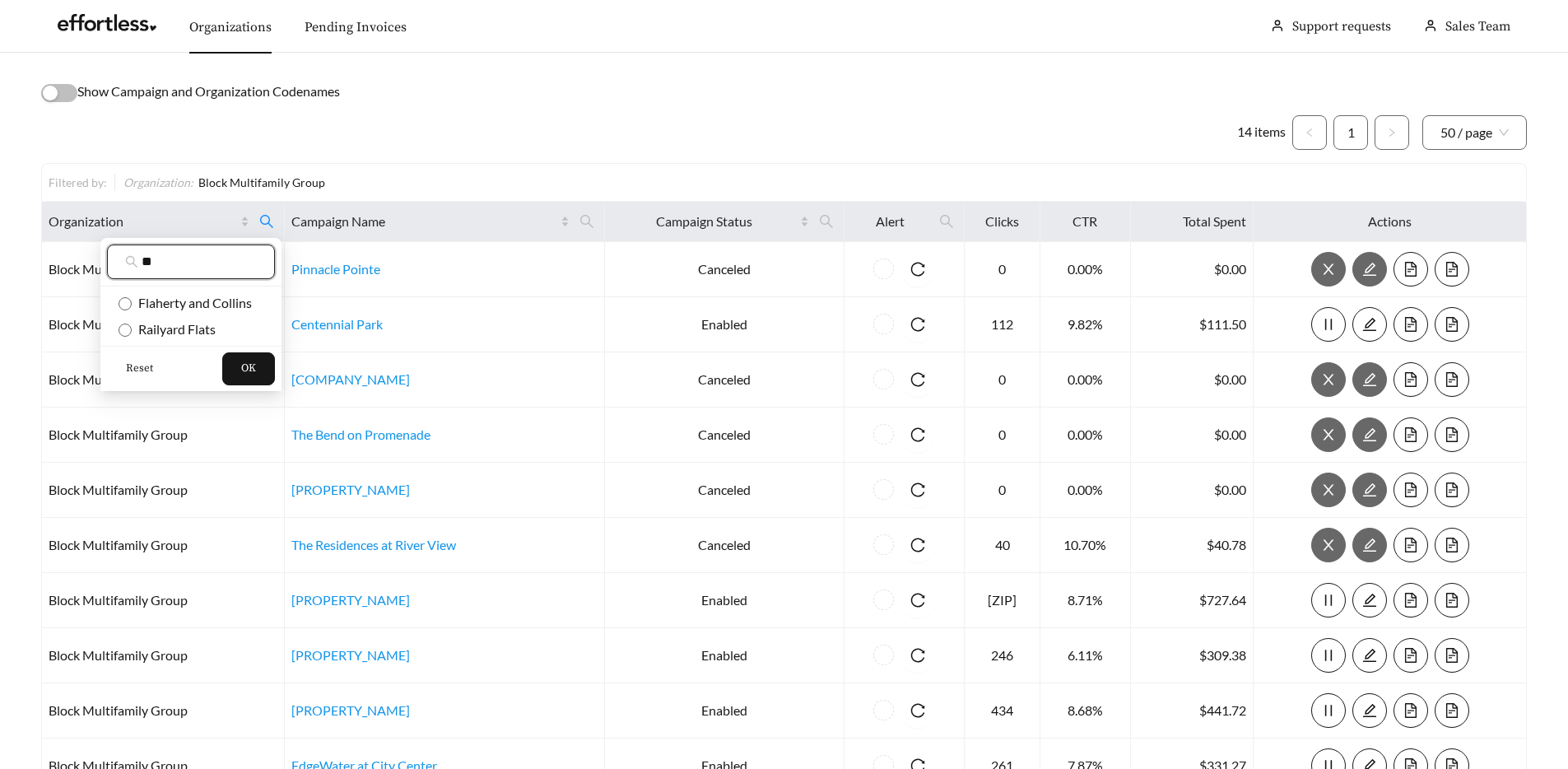 type on "**" 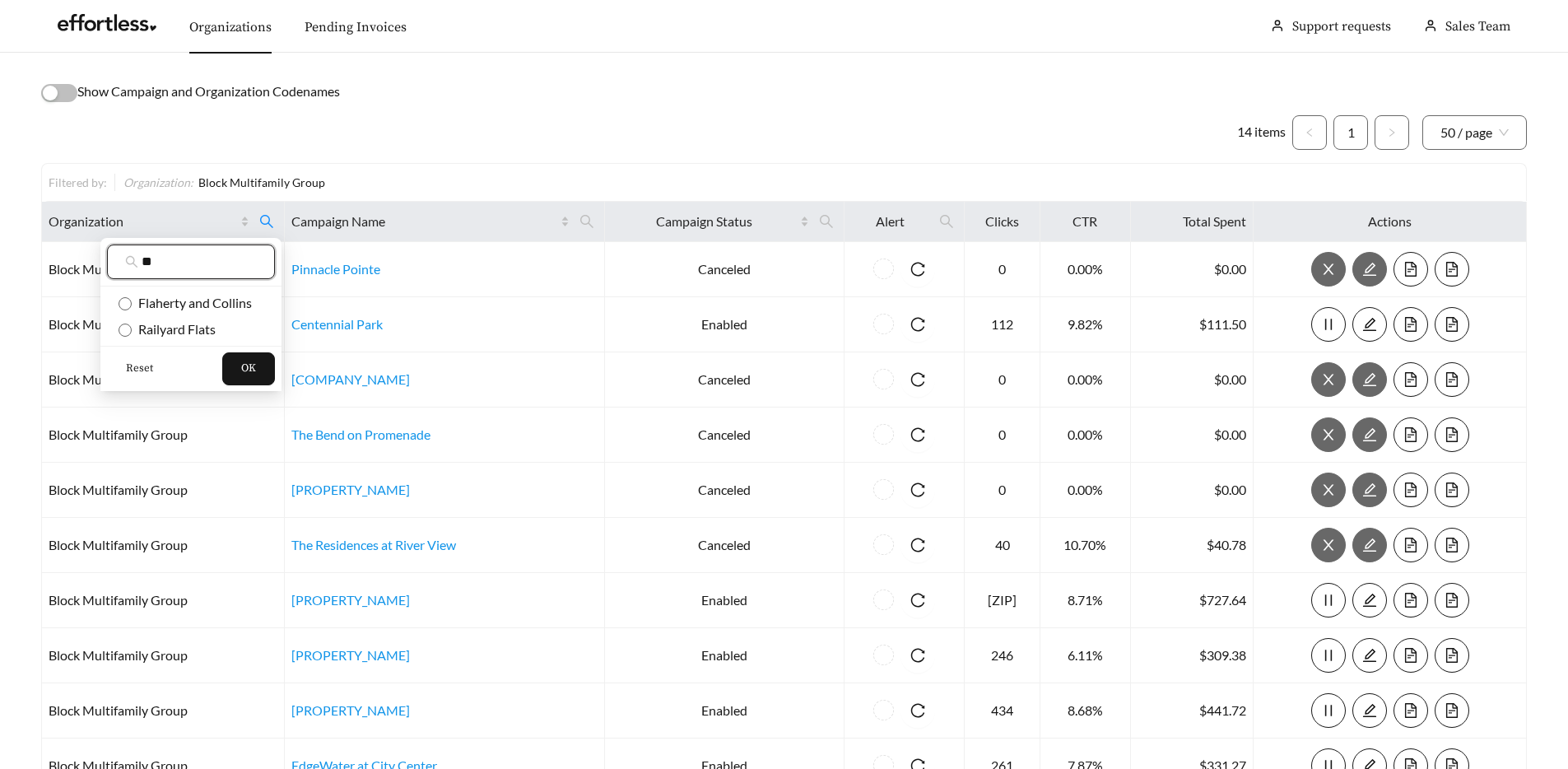 click on "Reset" at bounding box center [139, 369] 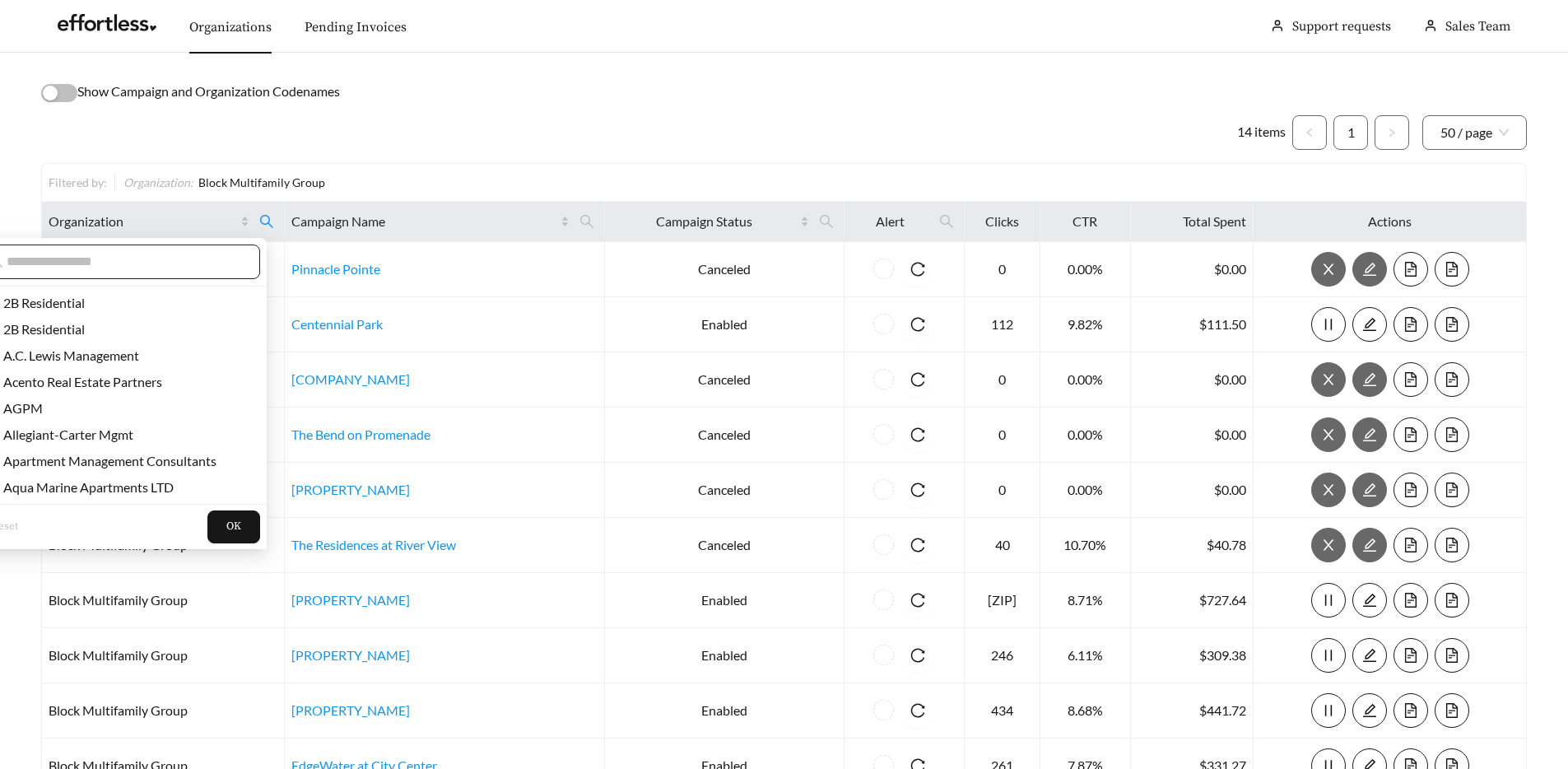 click at bounding box center (124, 262) 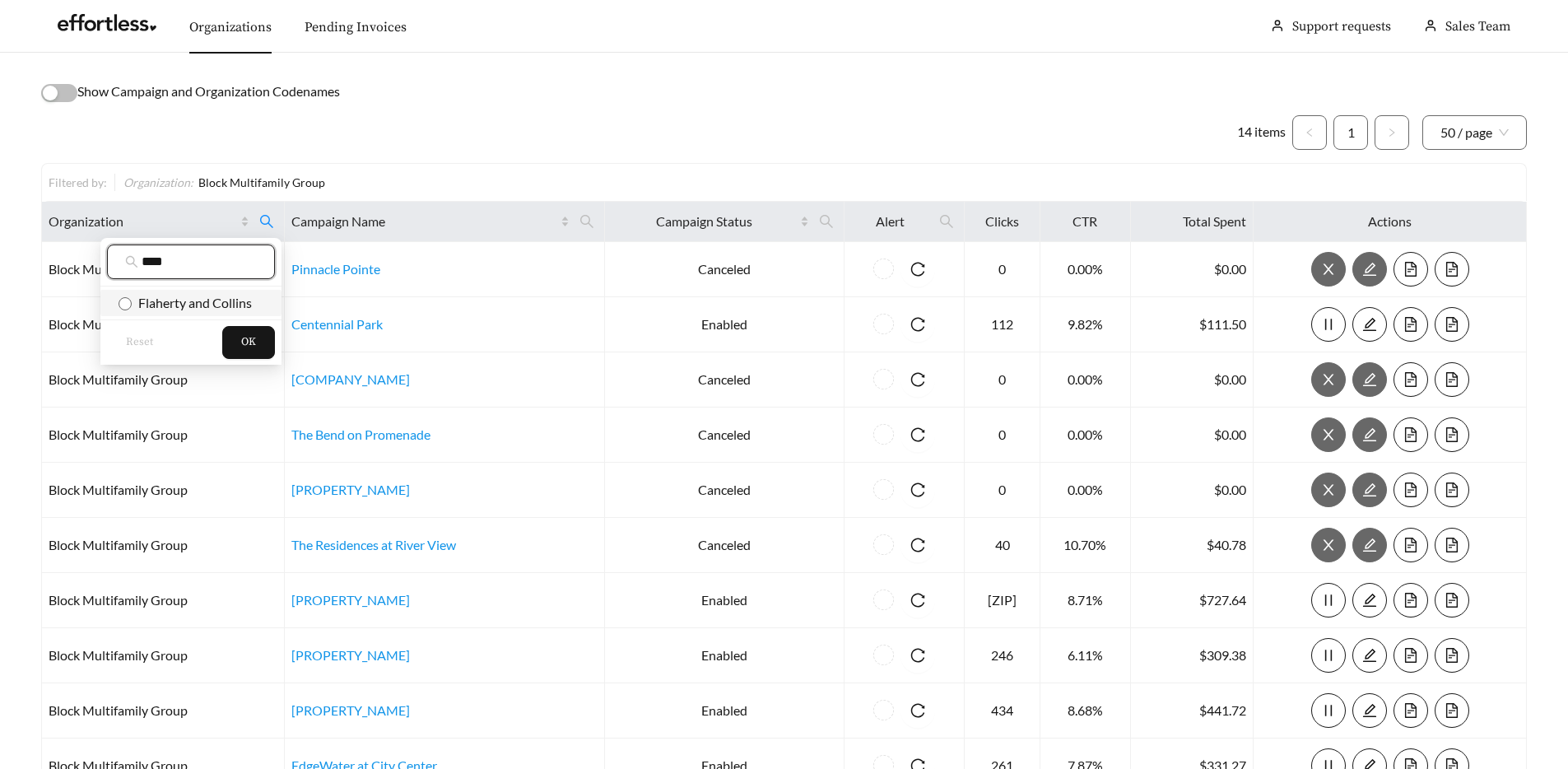 type on "****" 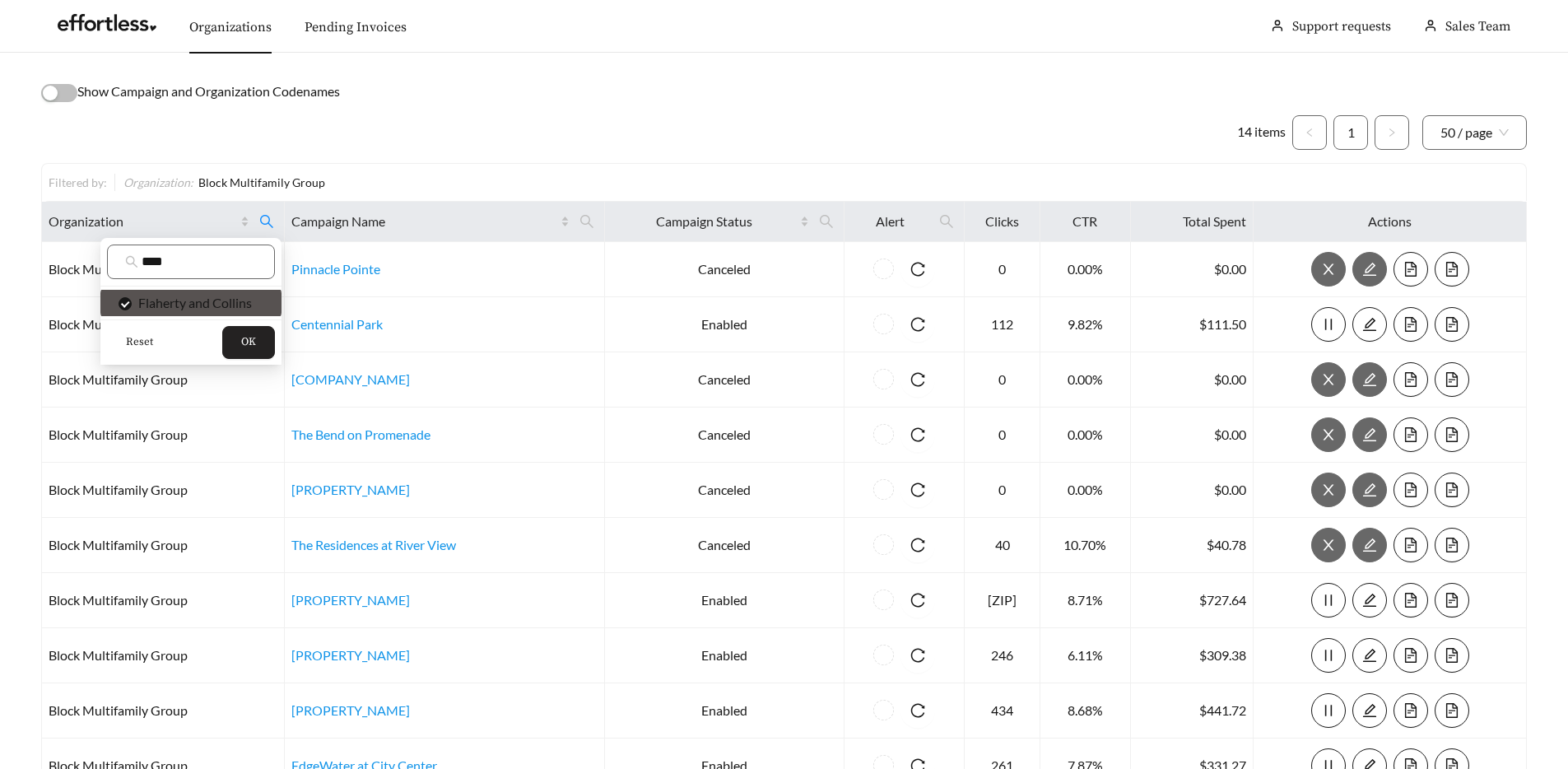 click on "OK" at bounding box center (249, 343) 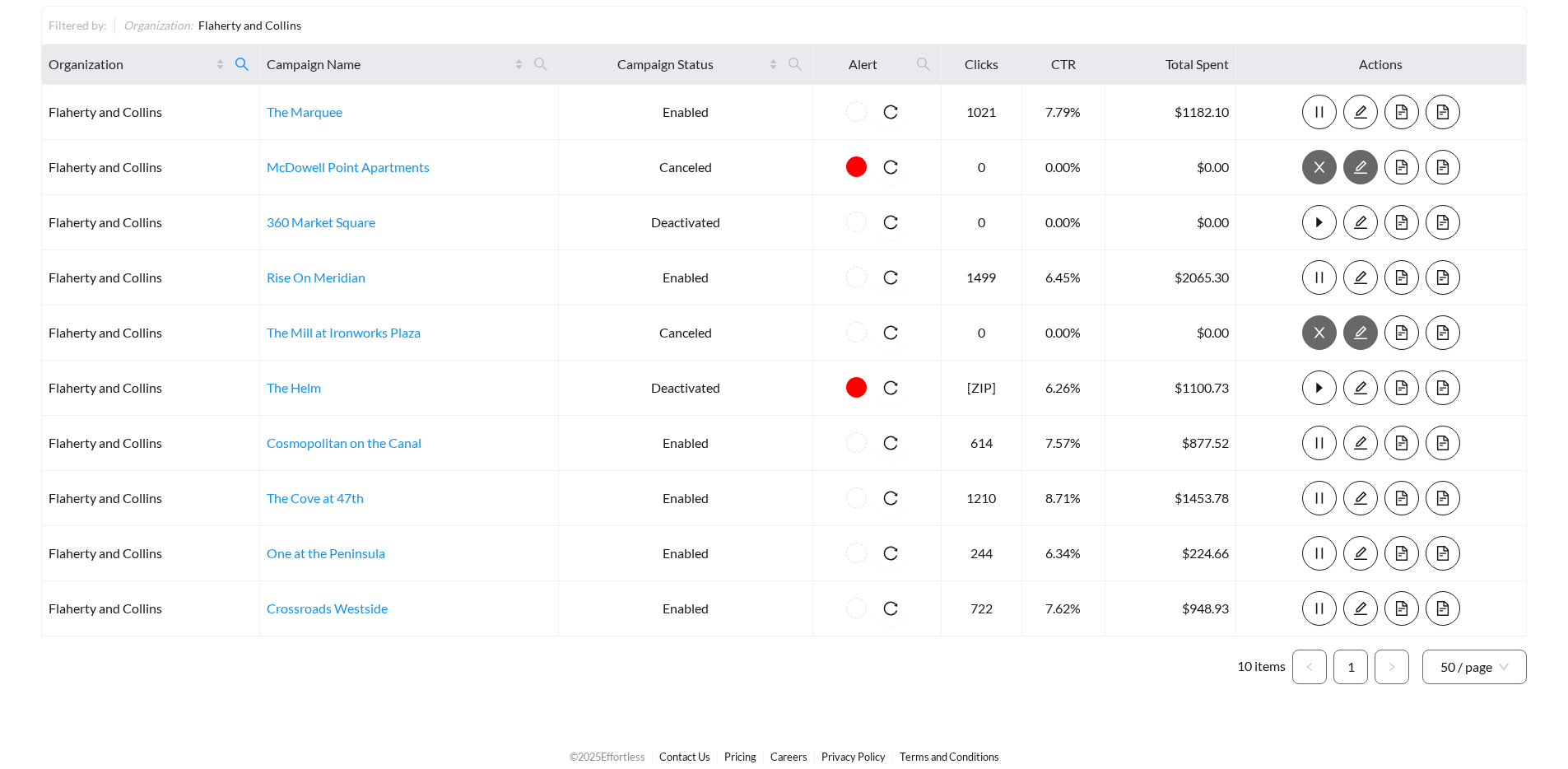 scroll, scrollTop: 0, scrollLeft: 0, axis: both 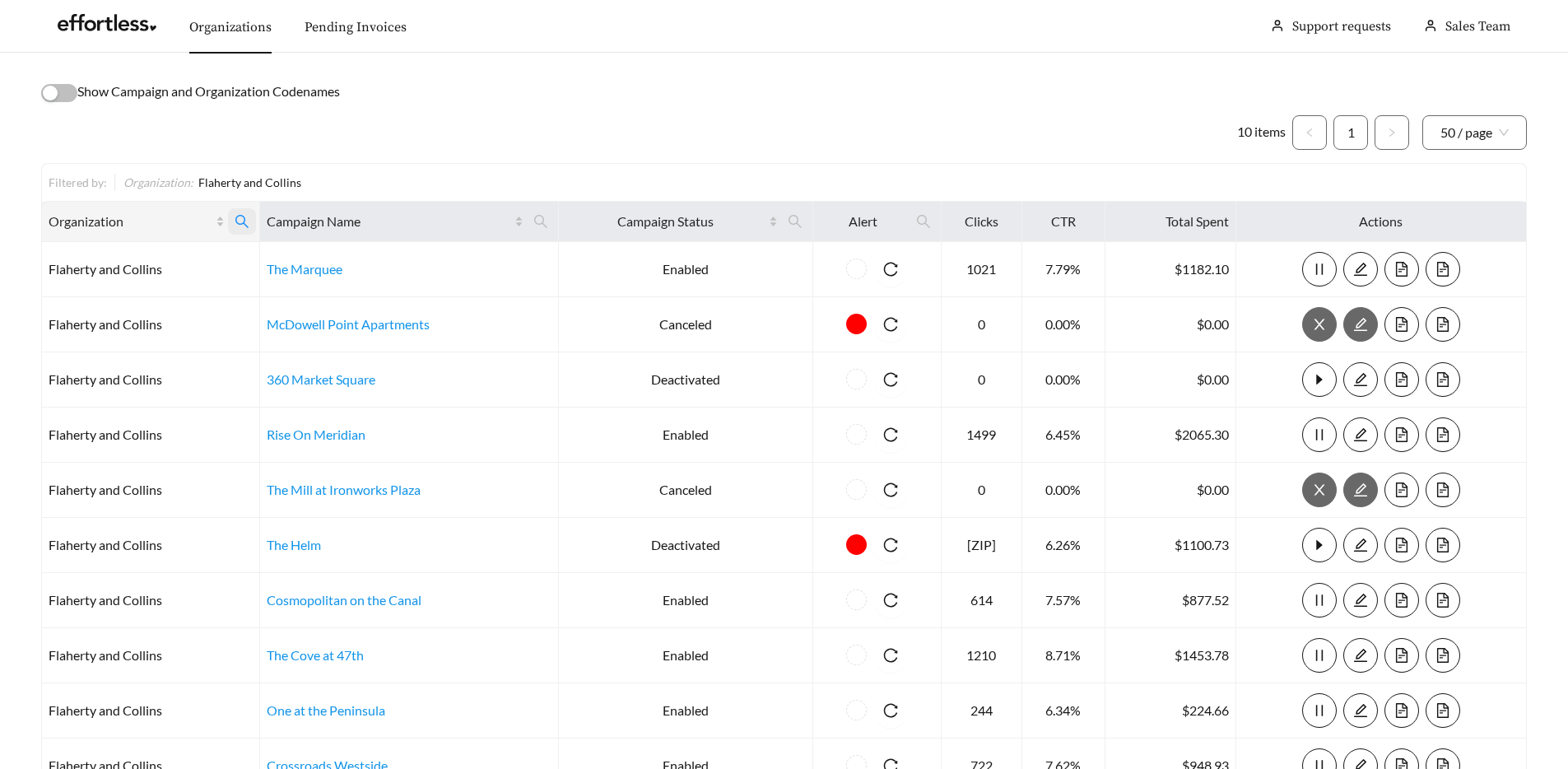 click 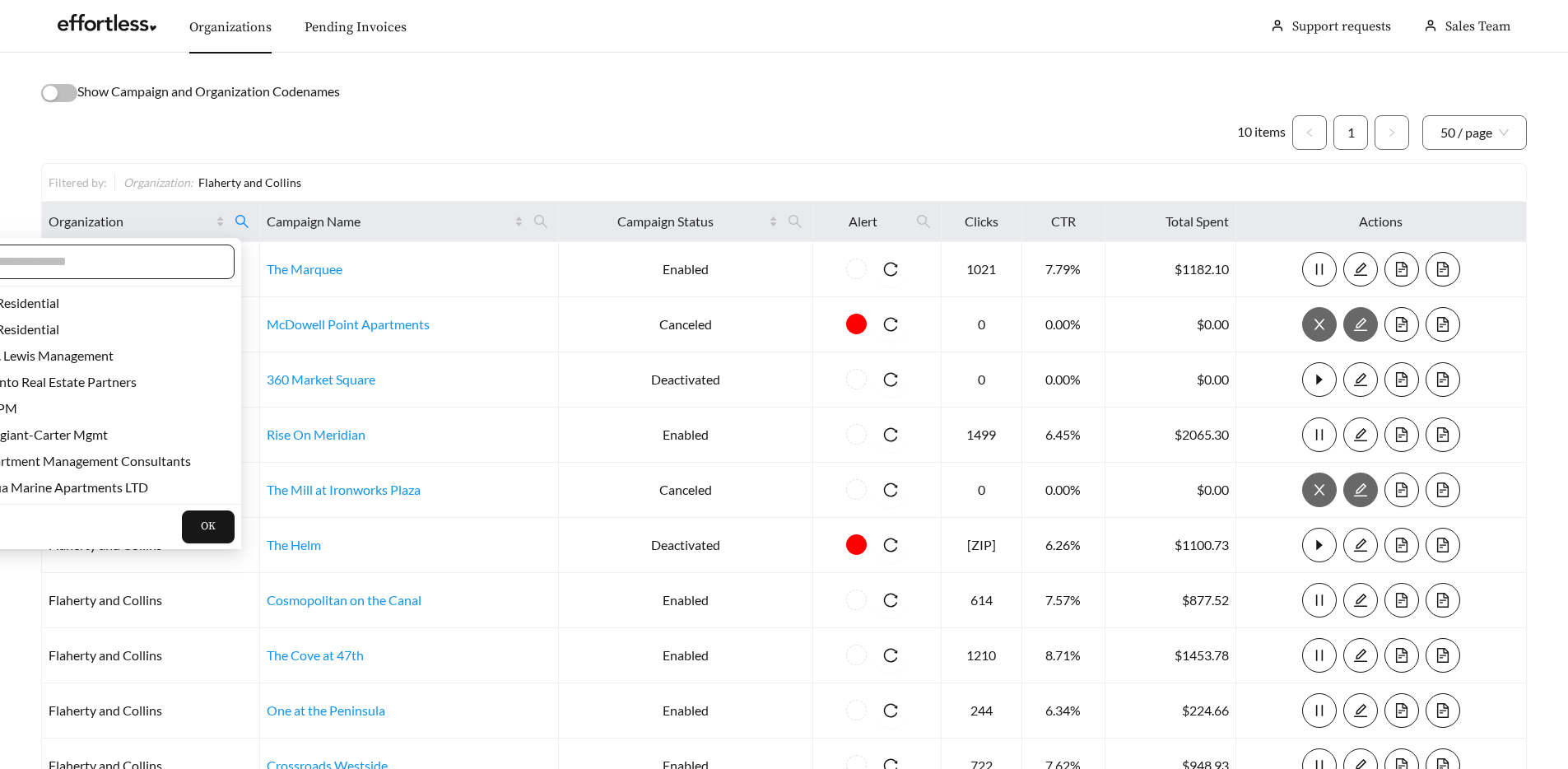 click at bounding box center (99, 262) 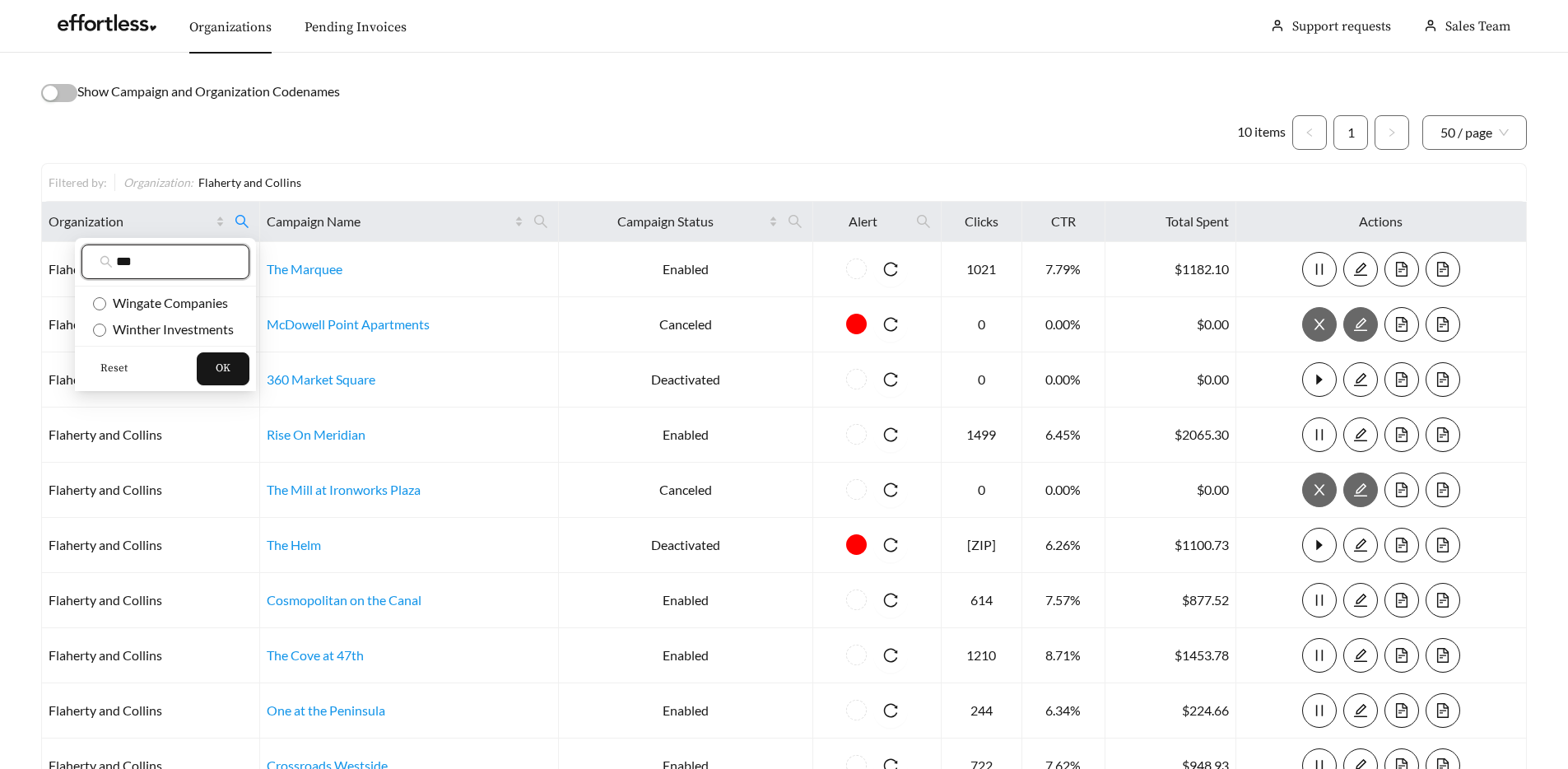 type on "***" 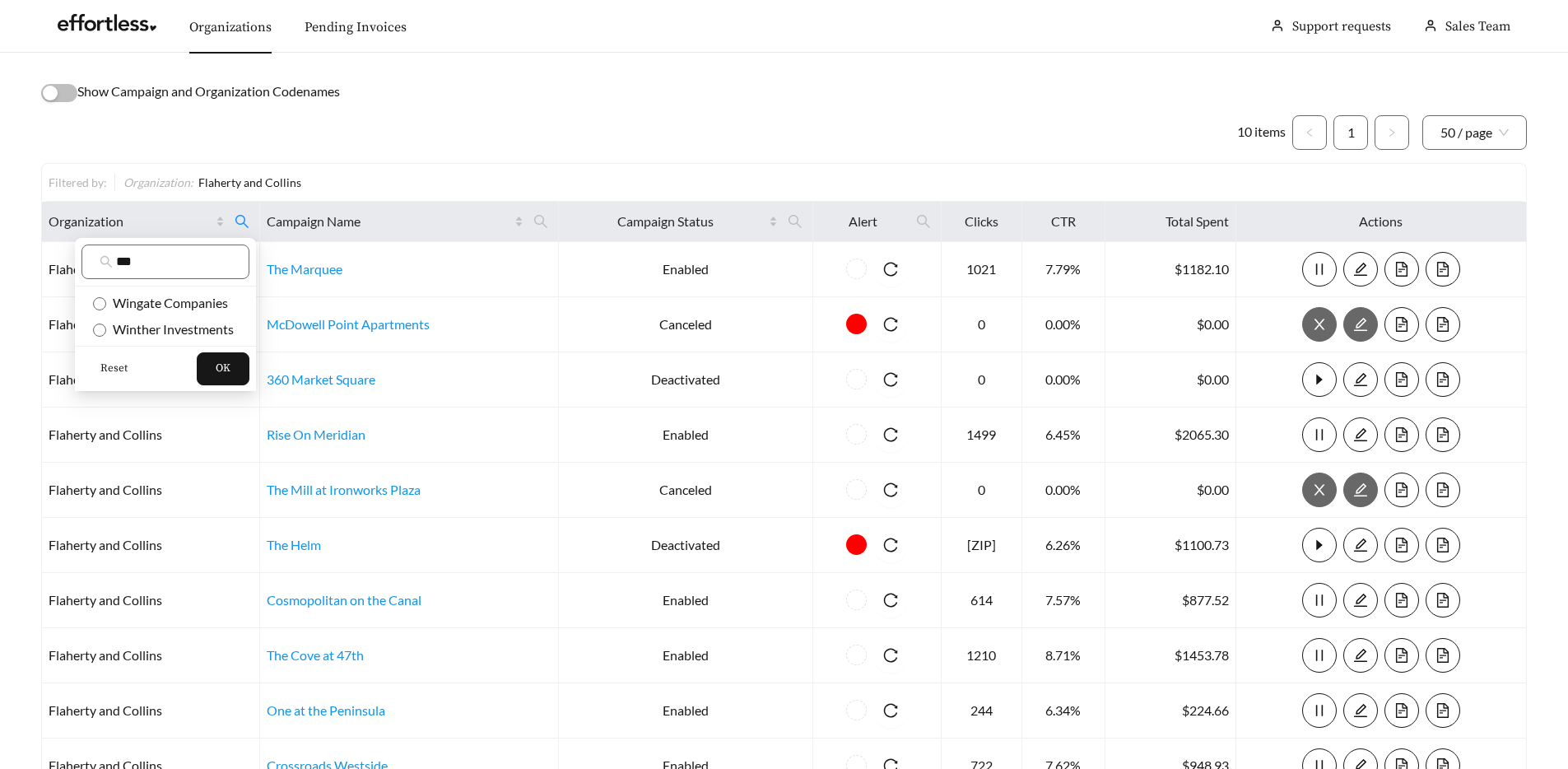 click on "Reset" at bounding box center [114, 369] 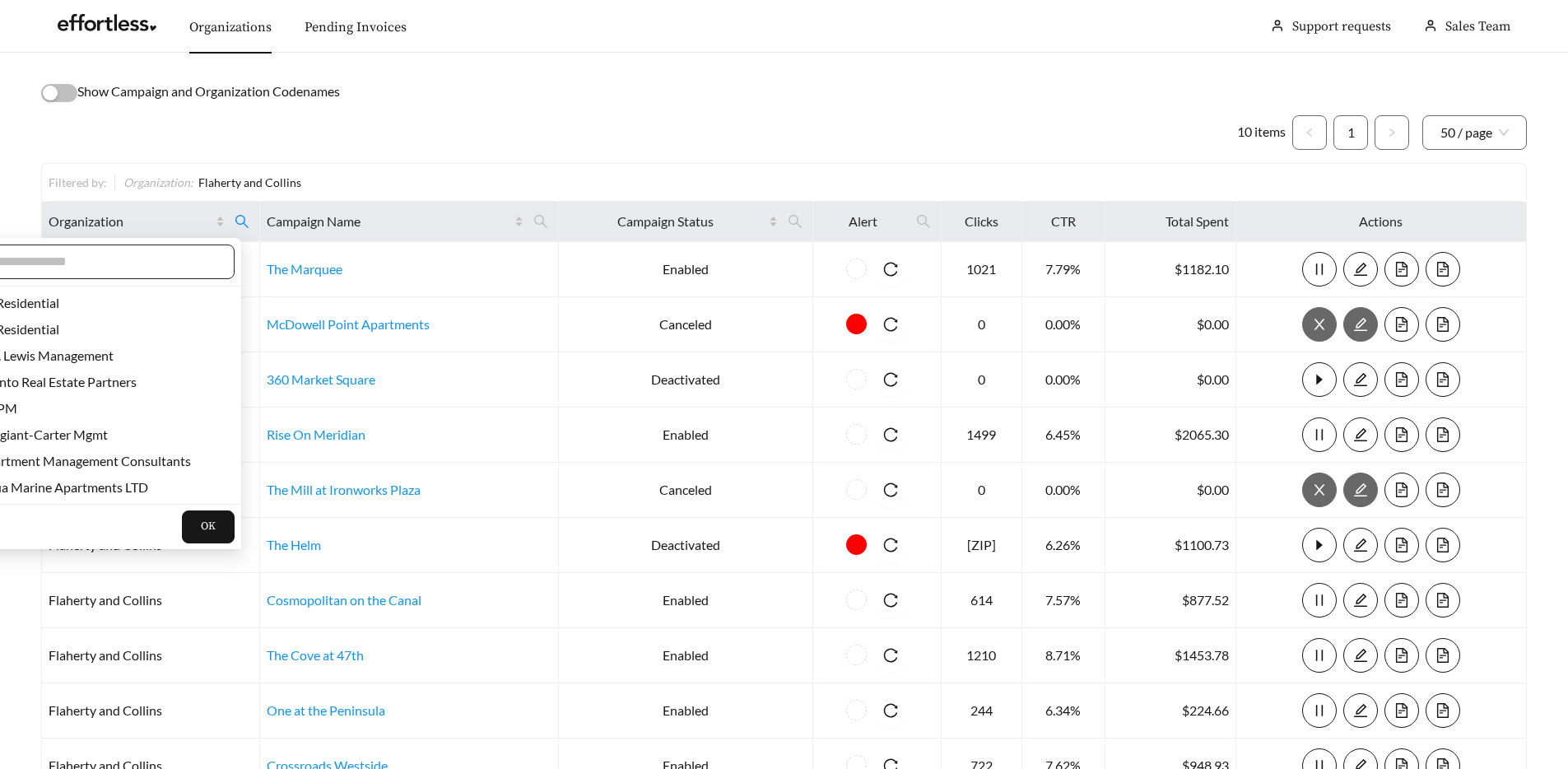 click at bounding box center [99, 262] 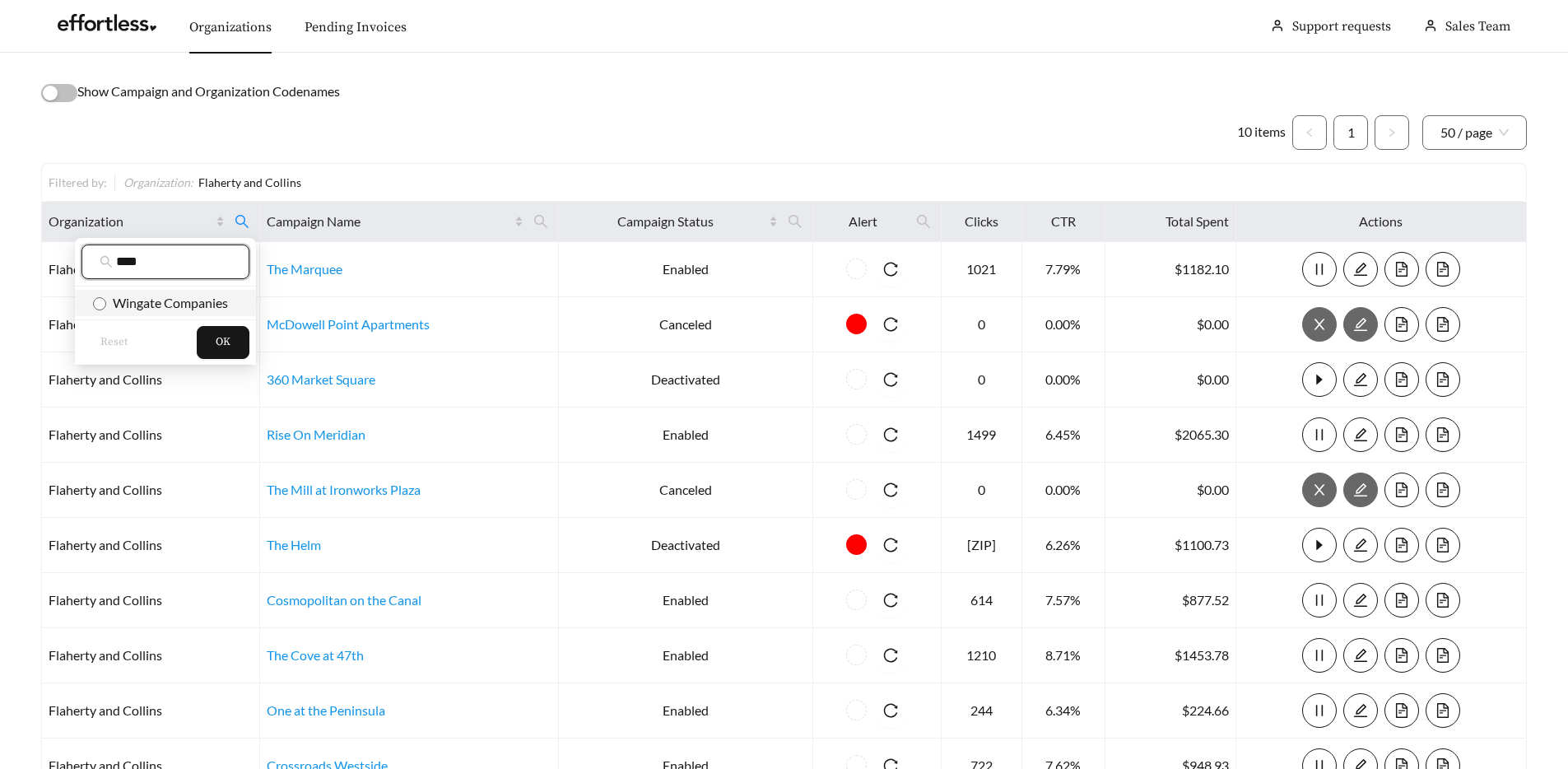 type on "****" 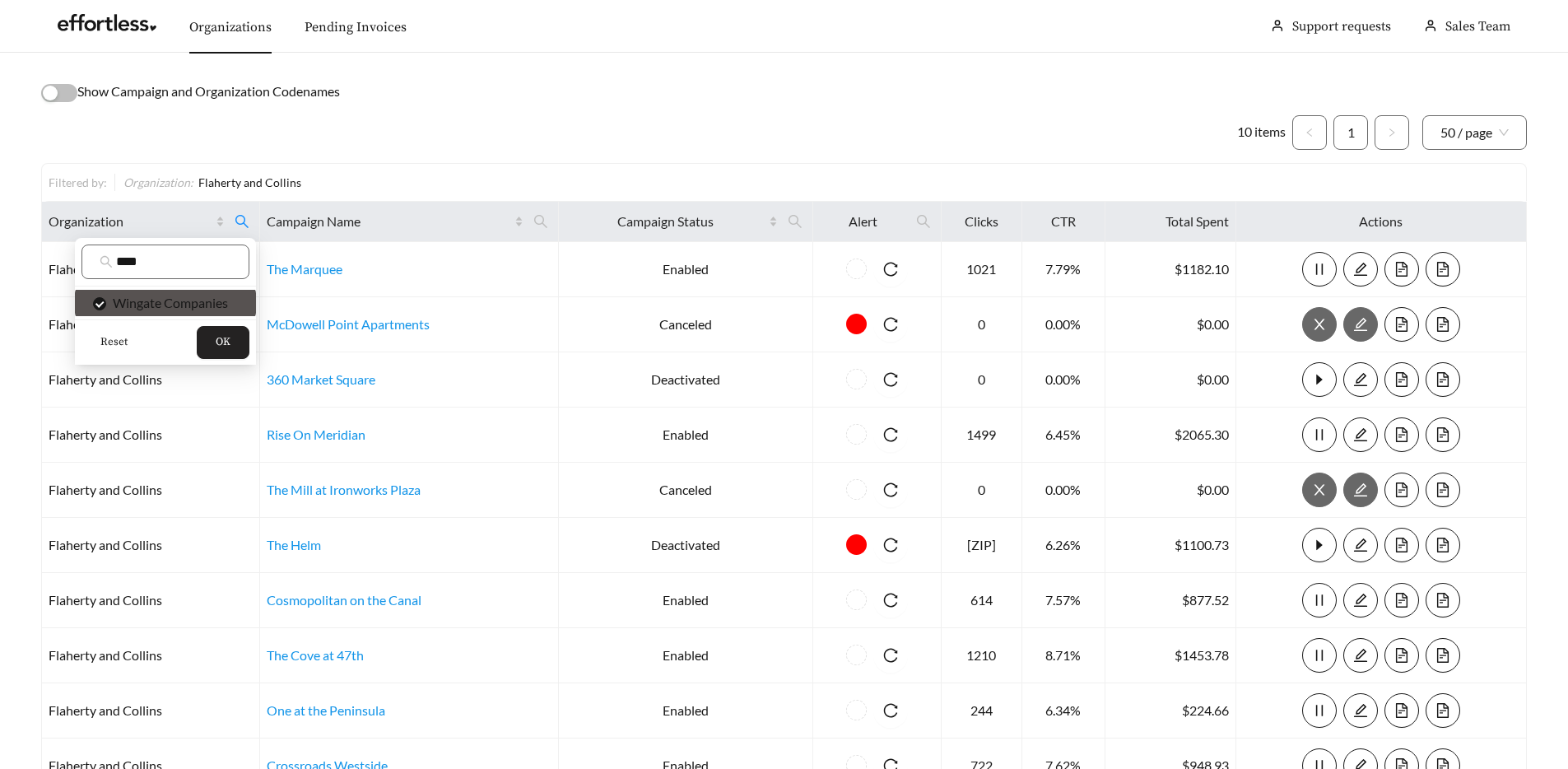 click on "OK" at bounding box center [223, 343] 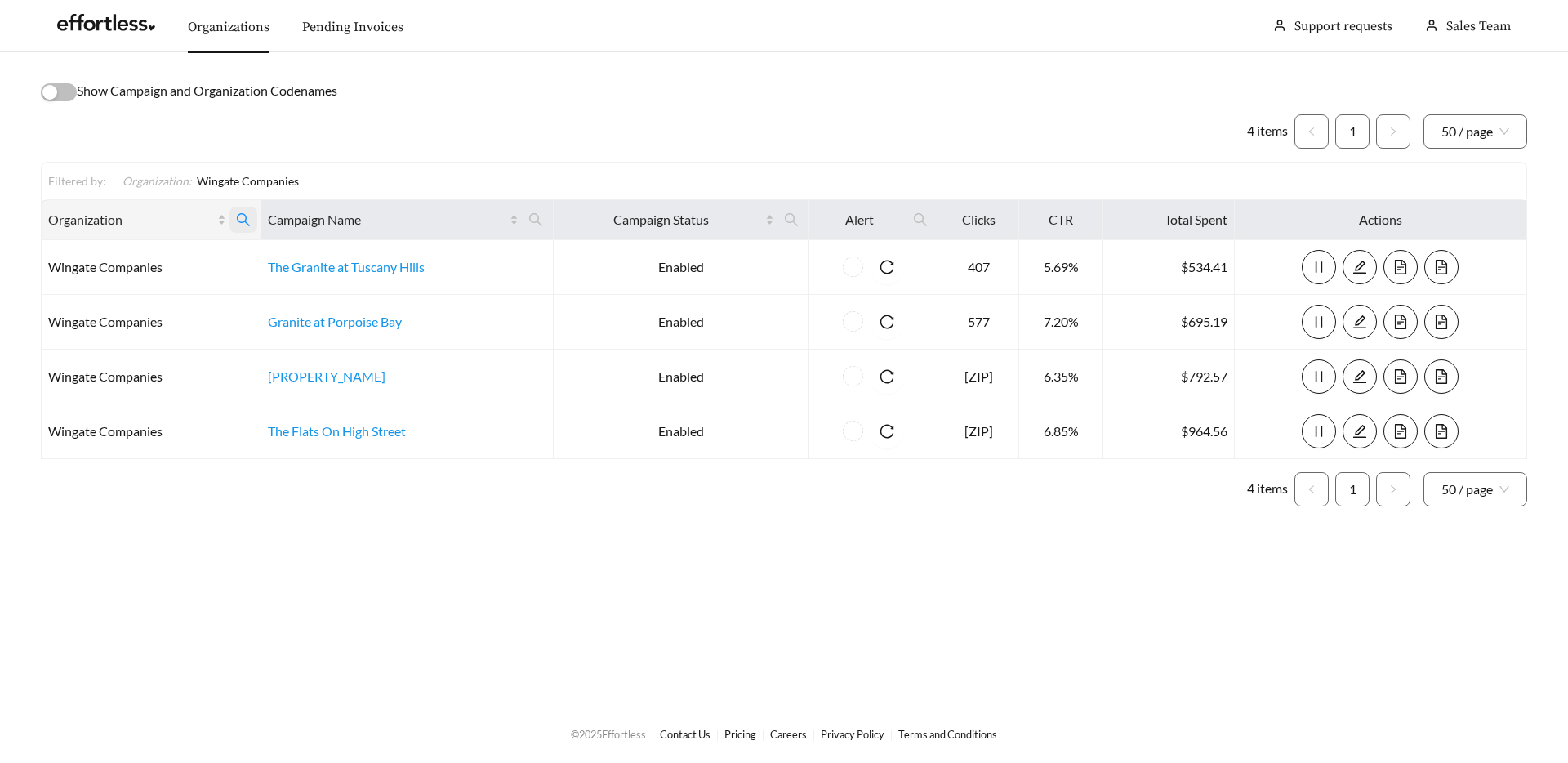 click 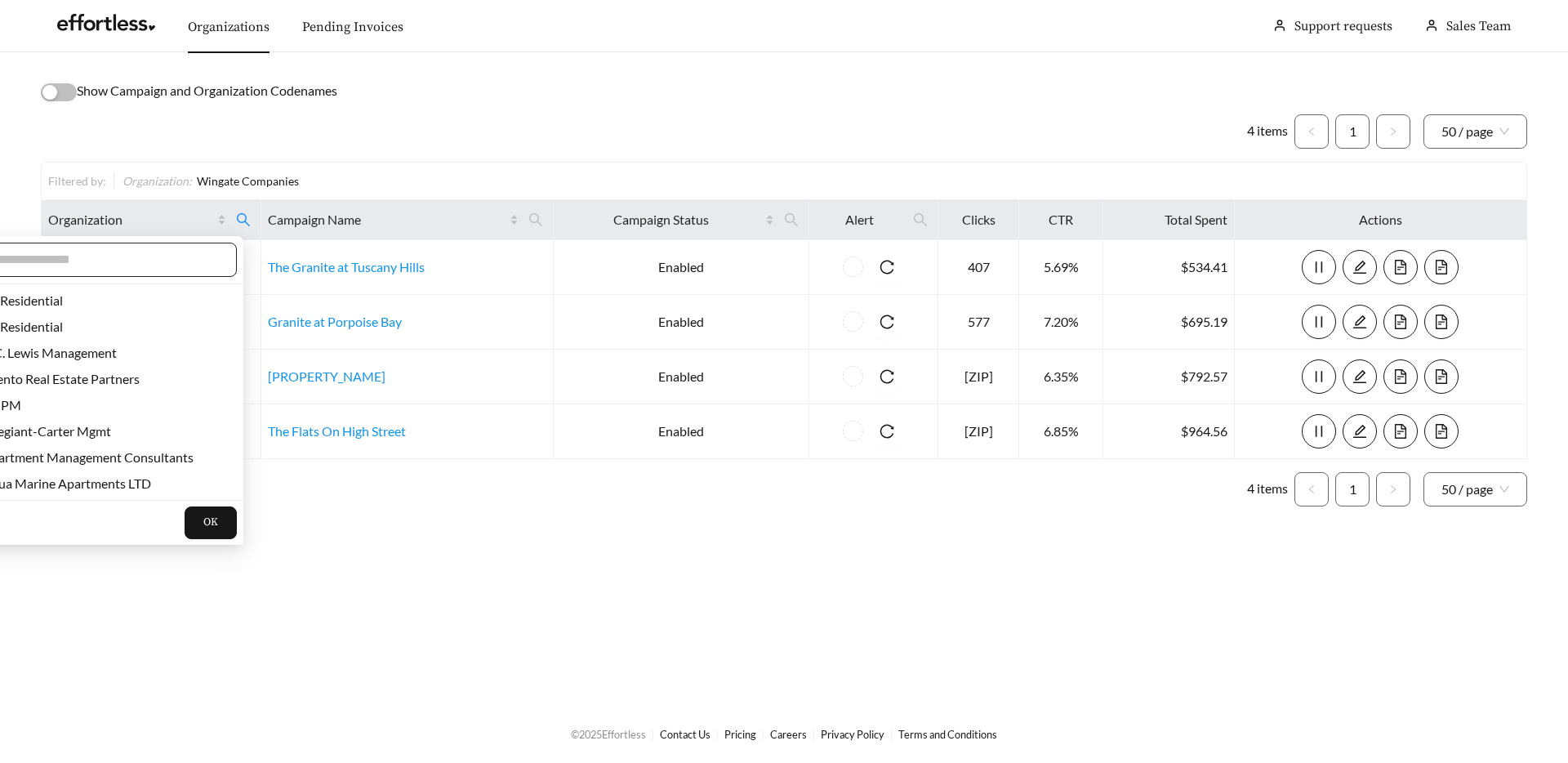 click at bounding box center (102, 260) 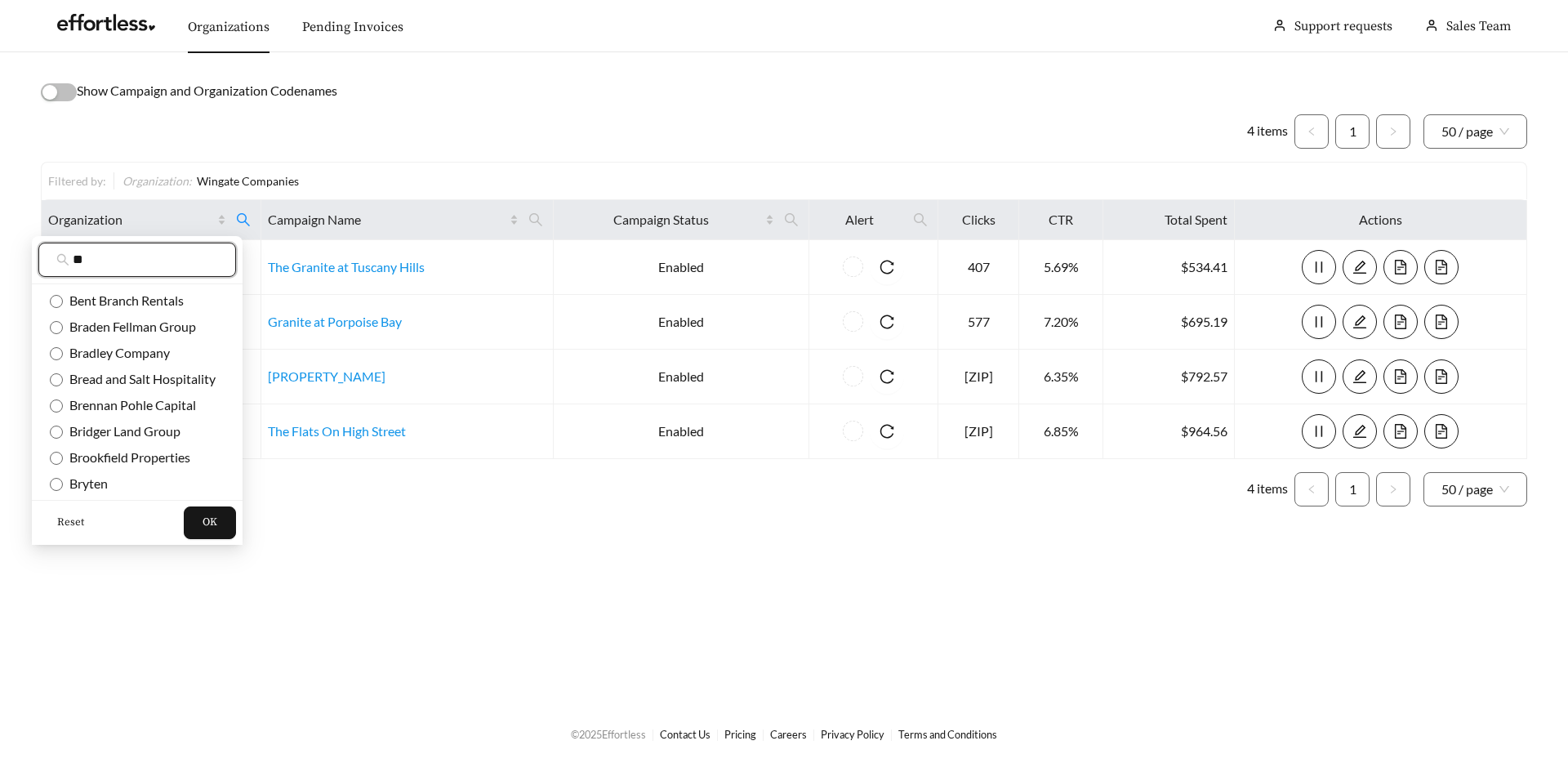 type on "**" 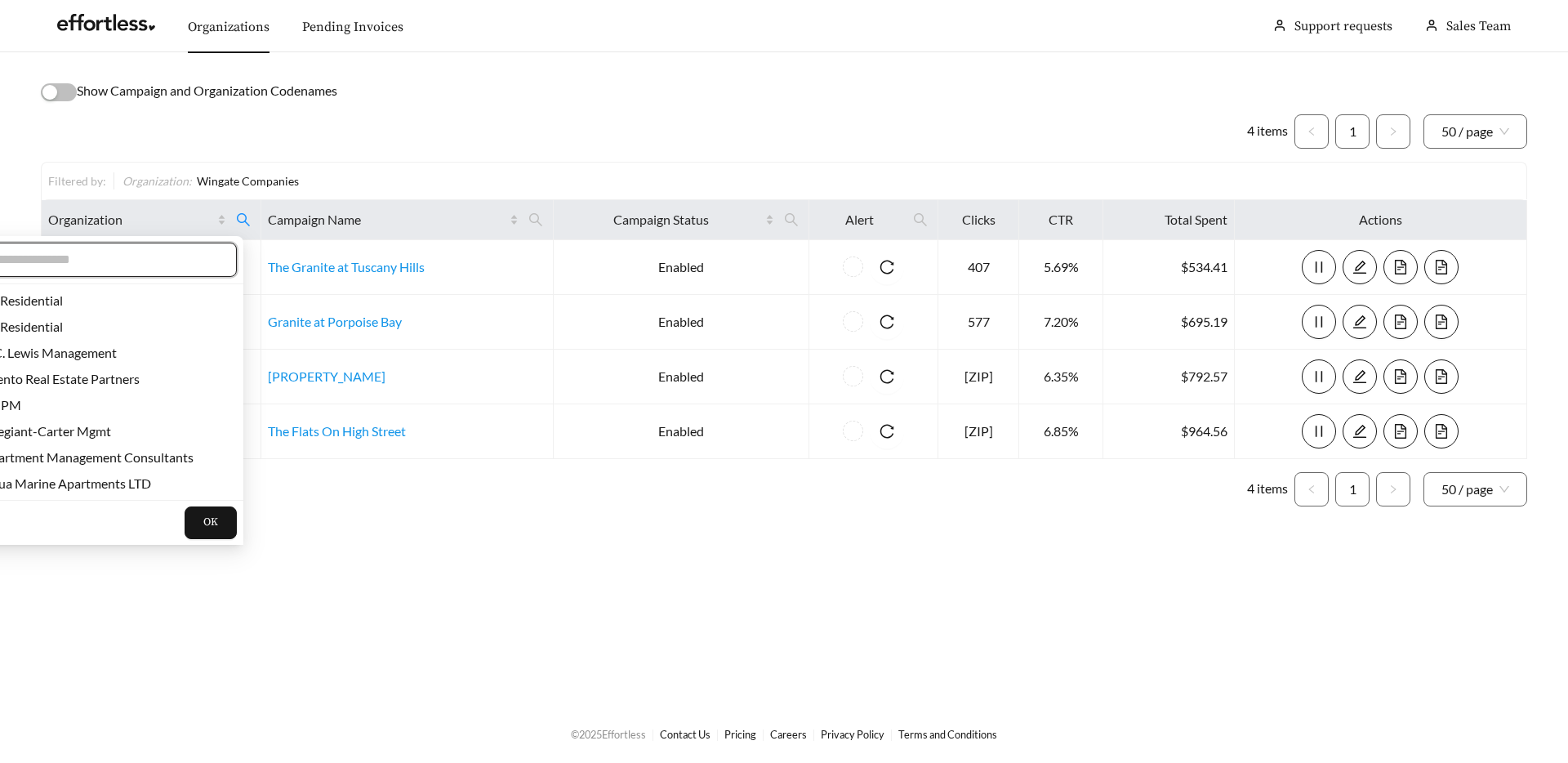 click at bounding box center (102, 260) 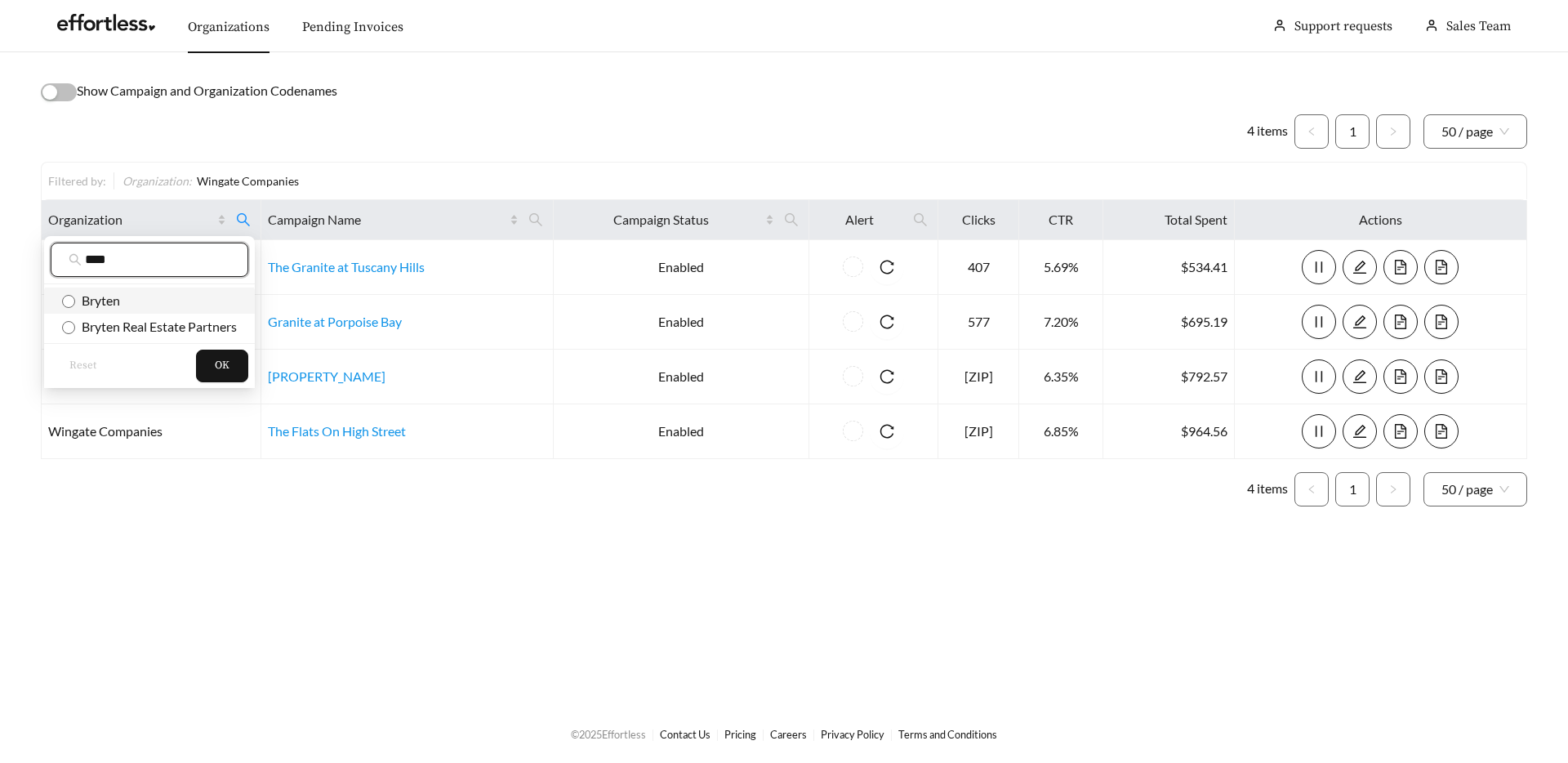 type on "****" 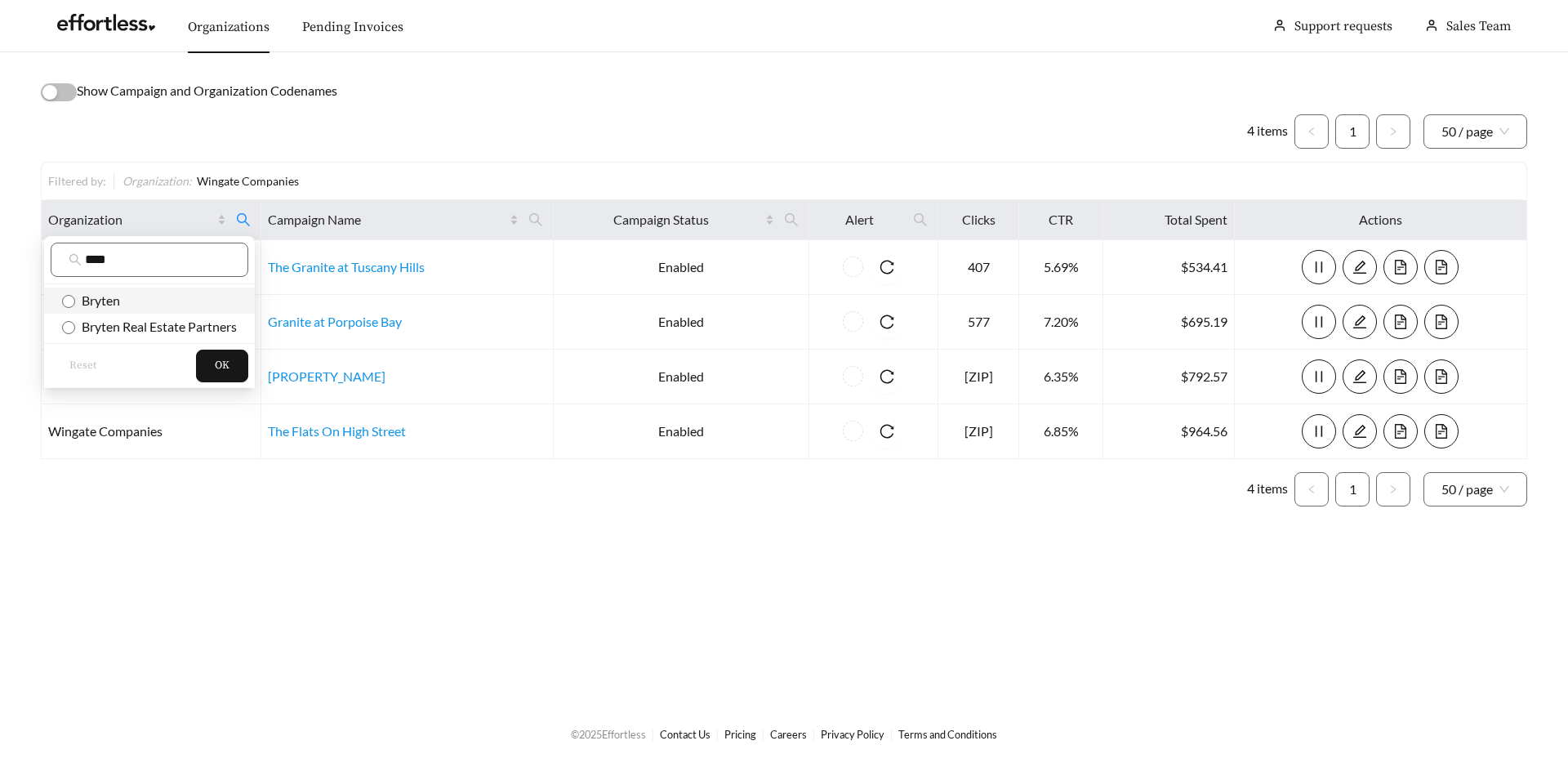 click on "Bryten" at bounding box center (97, 300) 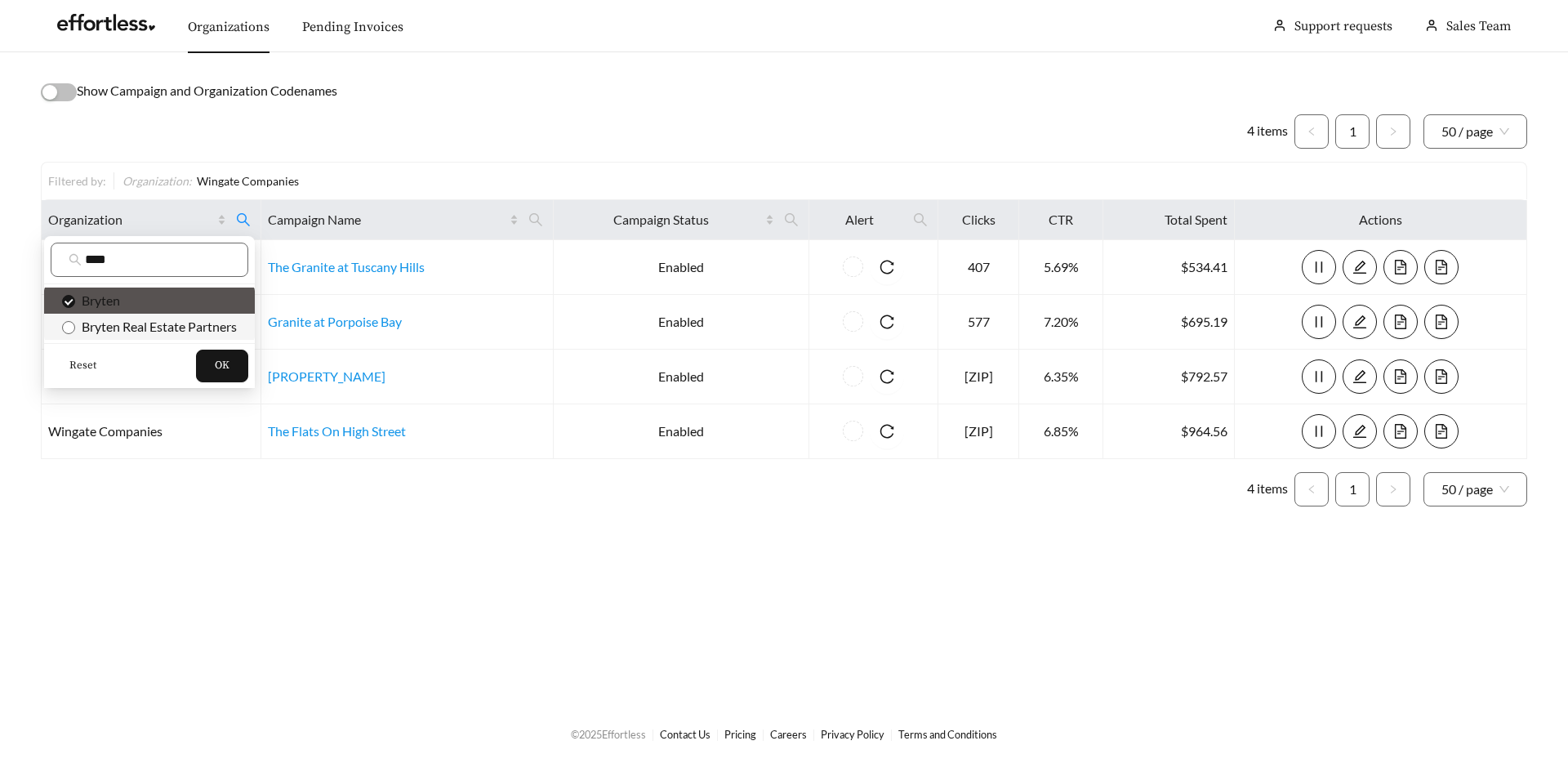 click on "Bryten Real Estate Partners" at bounding box center (156, 326) 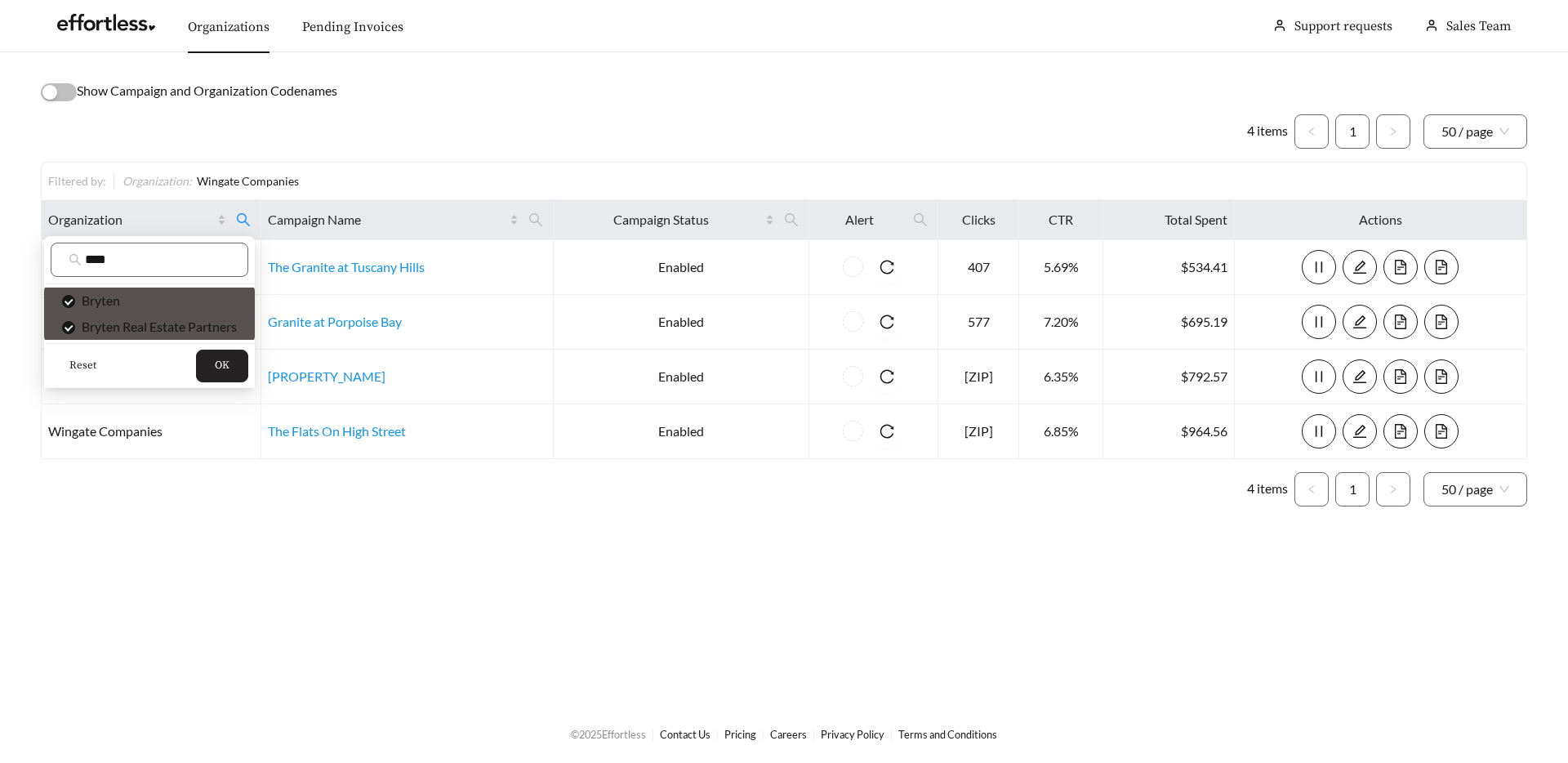 click on "OK" at bounding box center (222, 366) 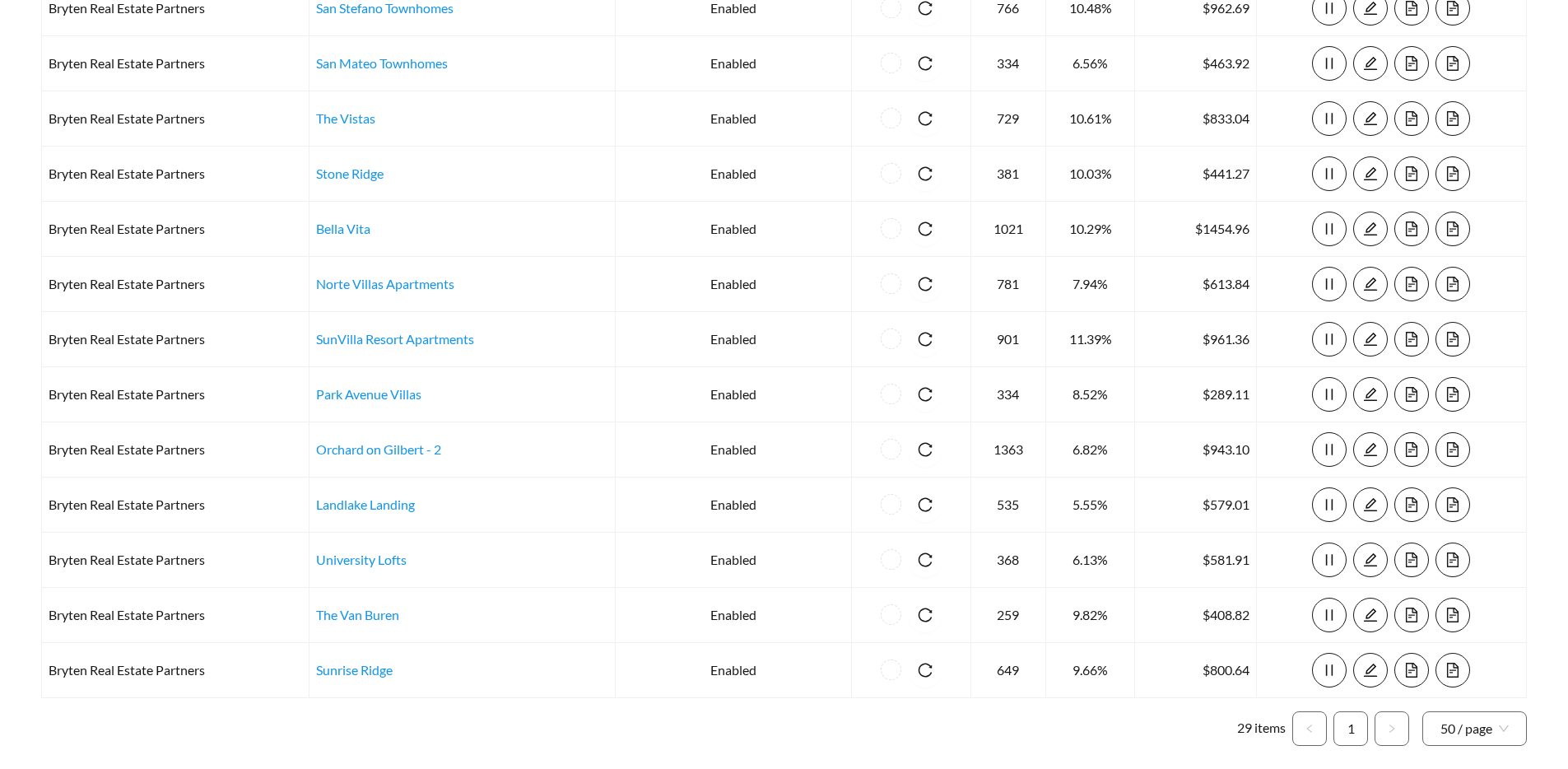 scroll, scrollTop: 1147, scrollLeft: 0, axis: vertical 